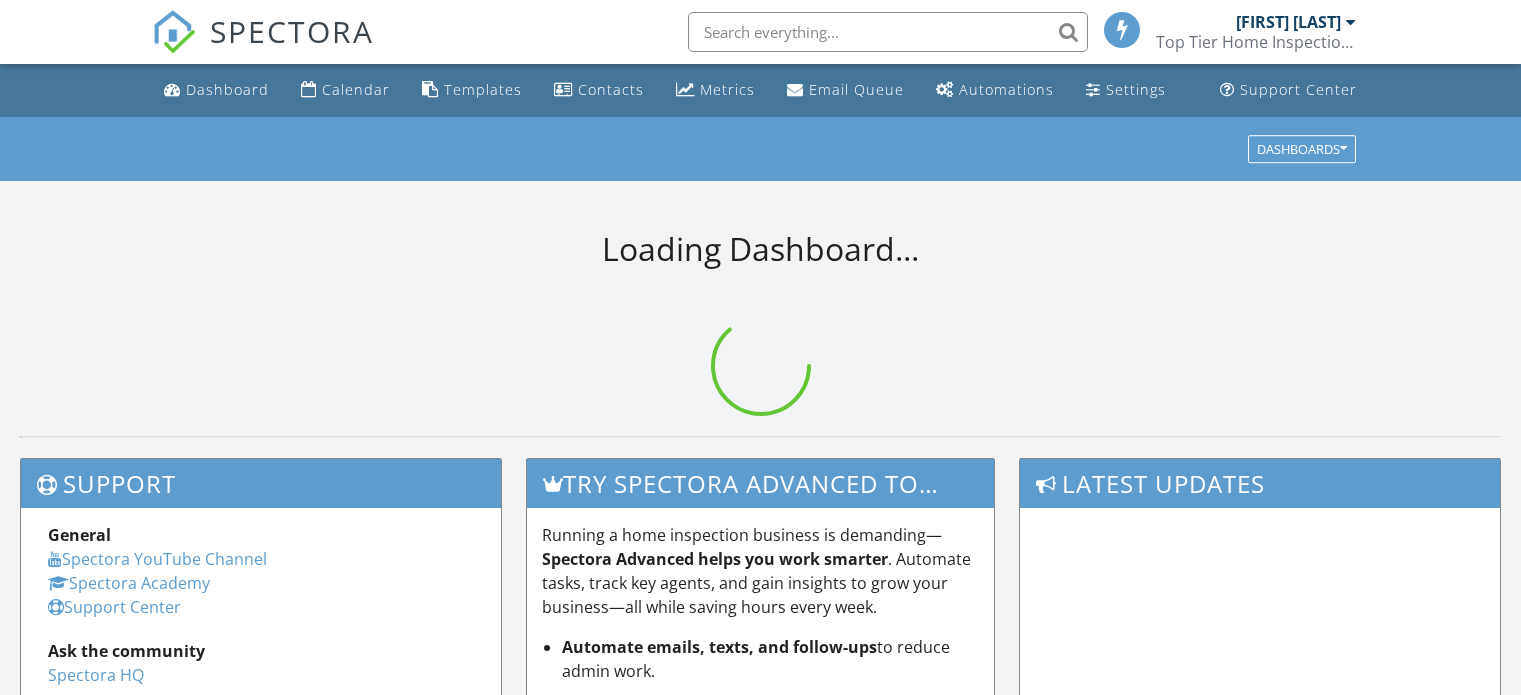scroll, scrollTop: 0, scrollLeft: 0, axis: both 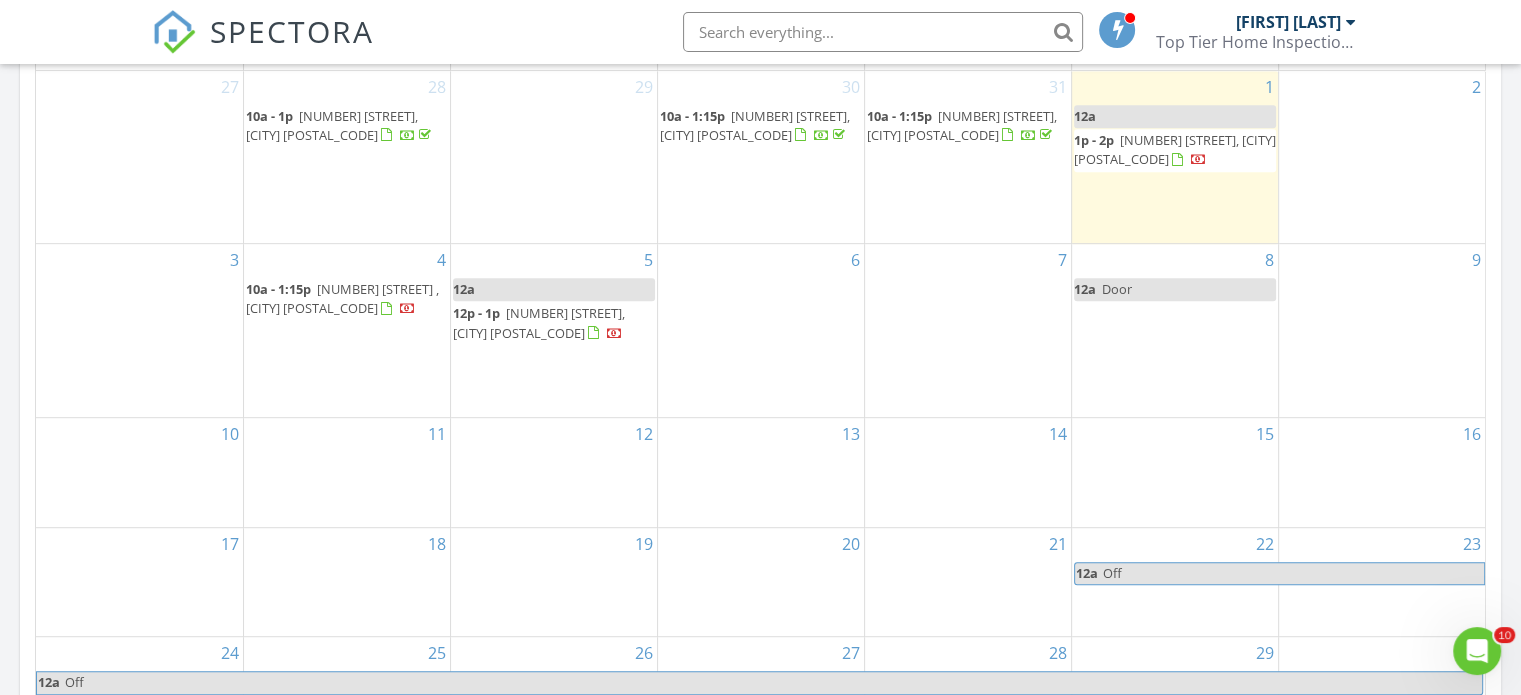 click on "[NUMBER] [STREET], [CITY] [POSTAL_CODE]" at bounding box center [1175, 149] 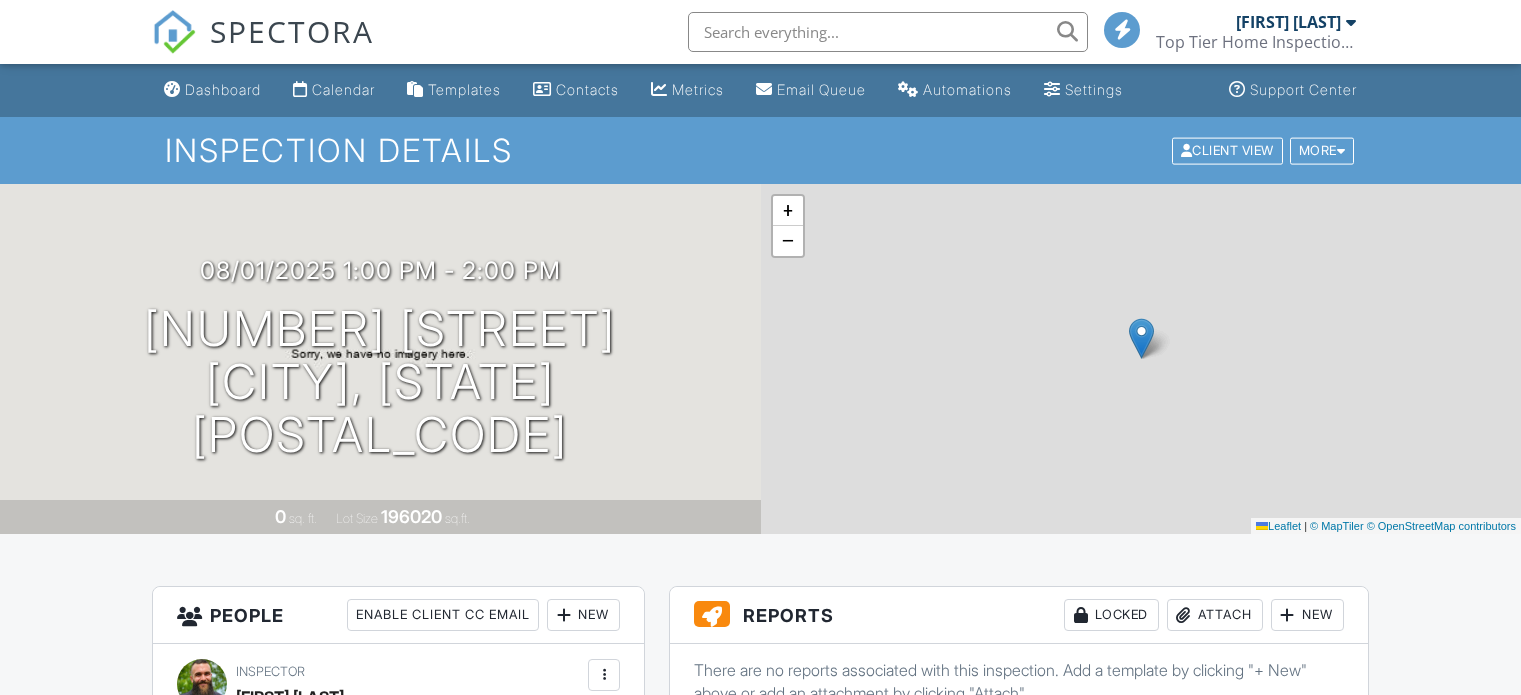 scroll, scrollTop: 0, scrollLeft: 0, axis: both 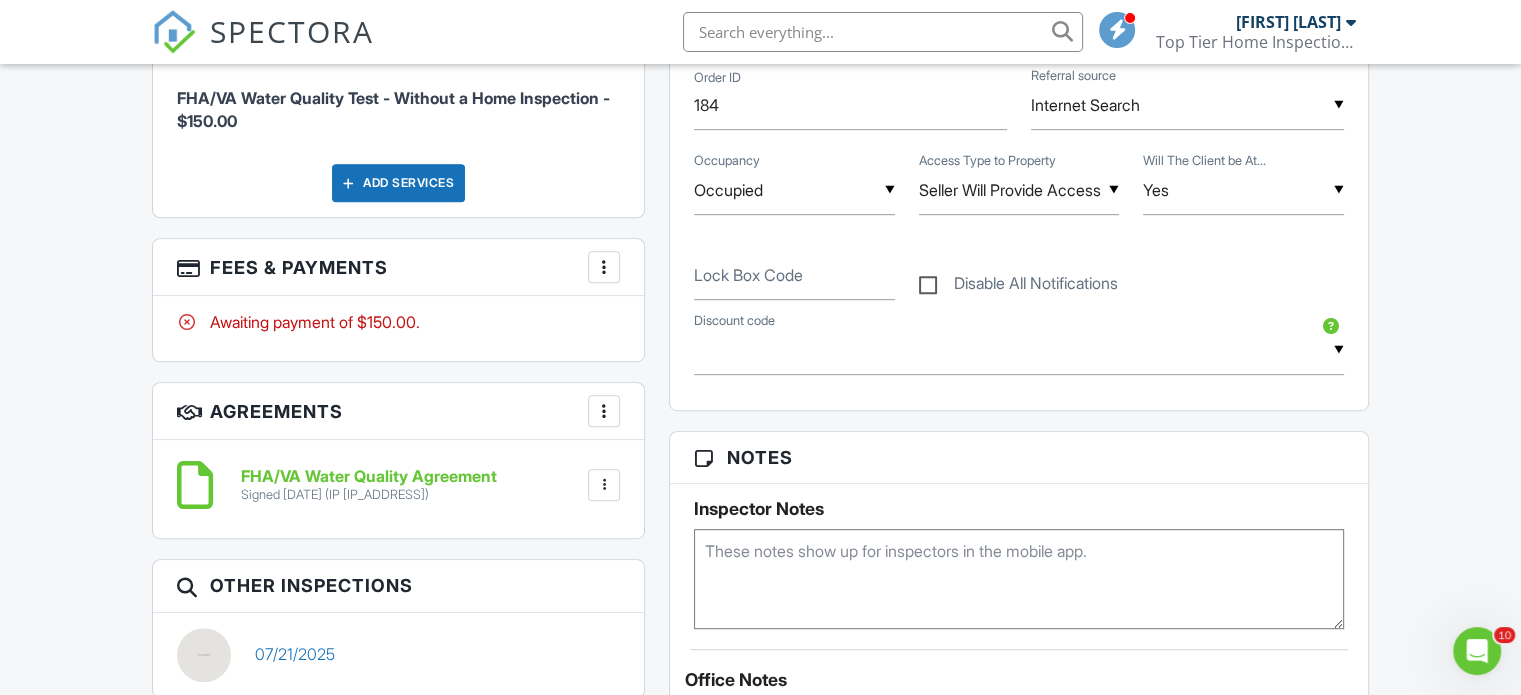click at bounding box center (604, 267) 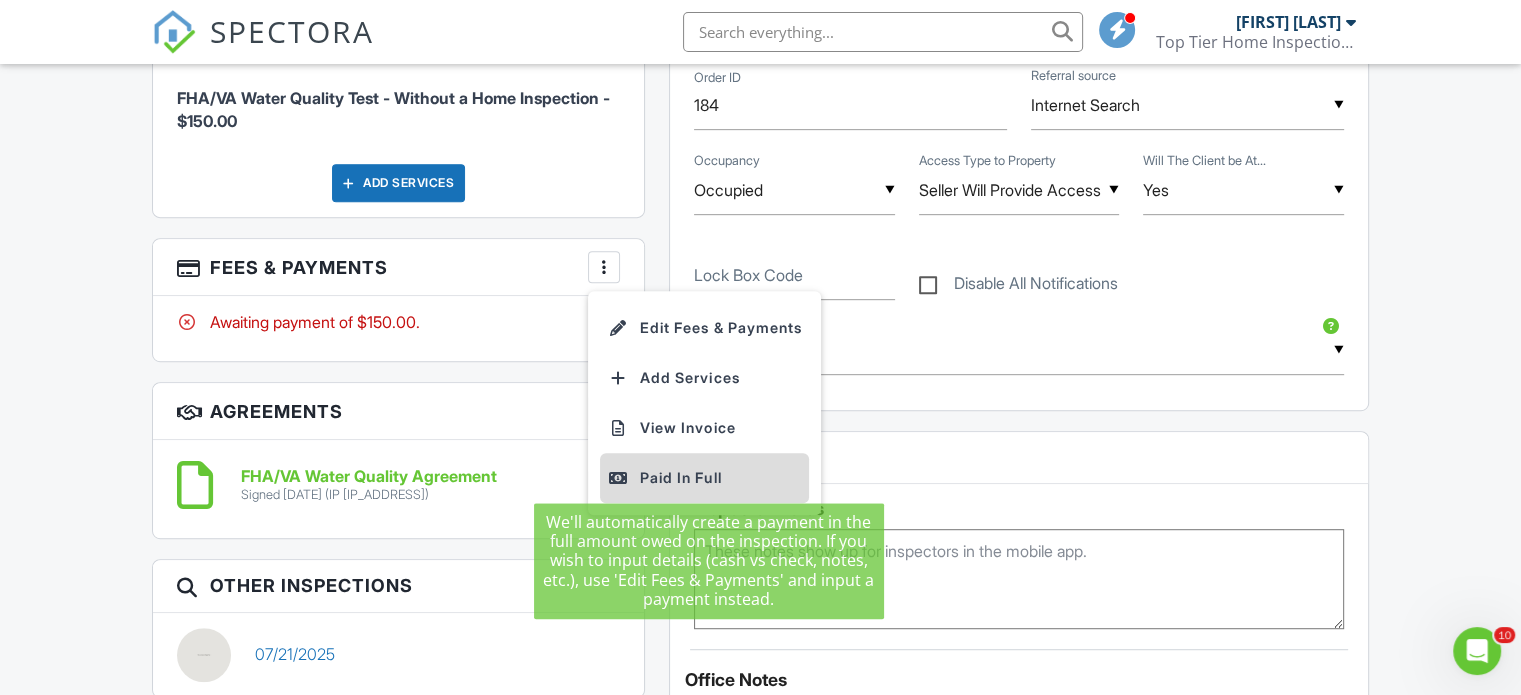 click on "Paid In Full" at bounding box center (704, 478) 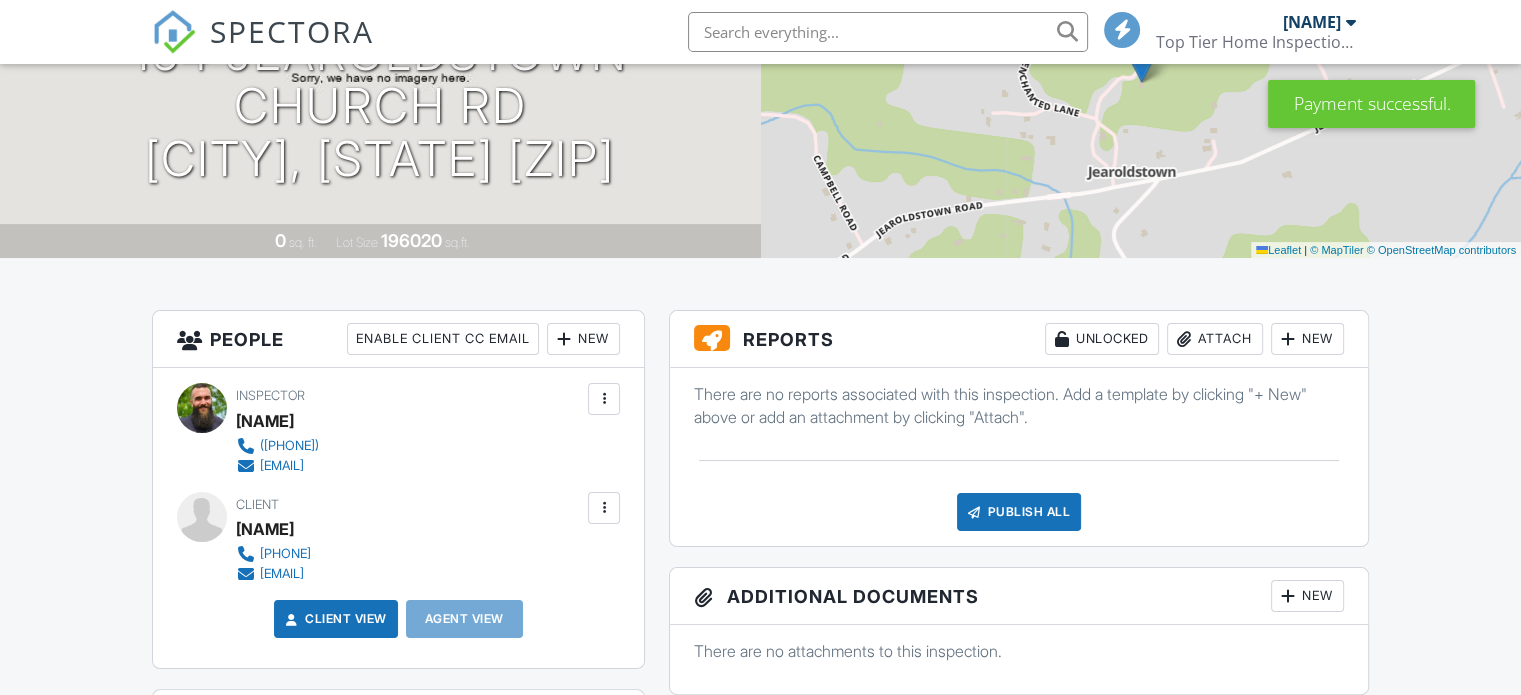 scroll, scrollTop: 362, scrollLeft: 0, axis: vertical 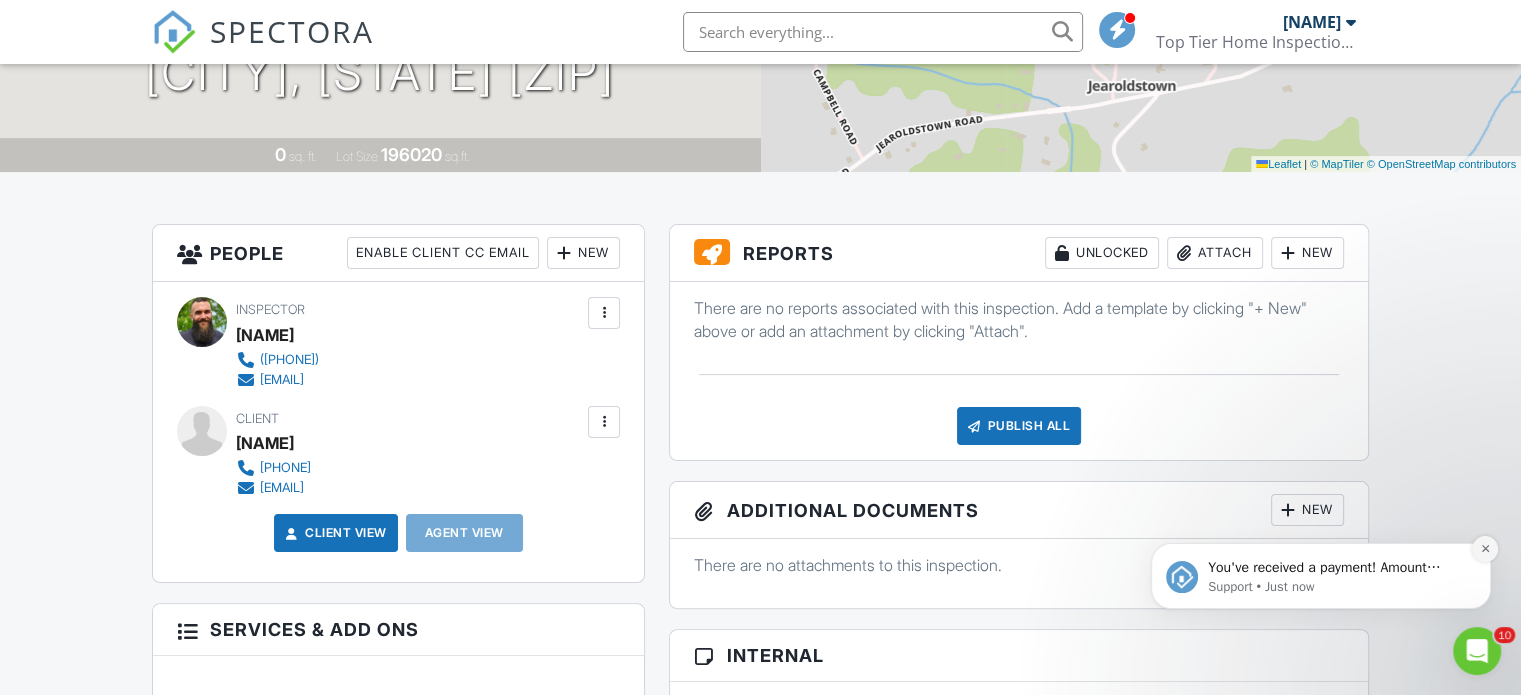 click 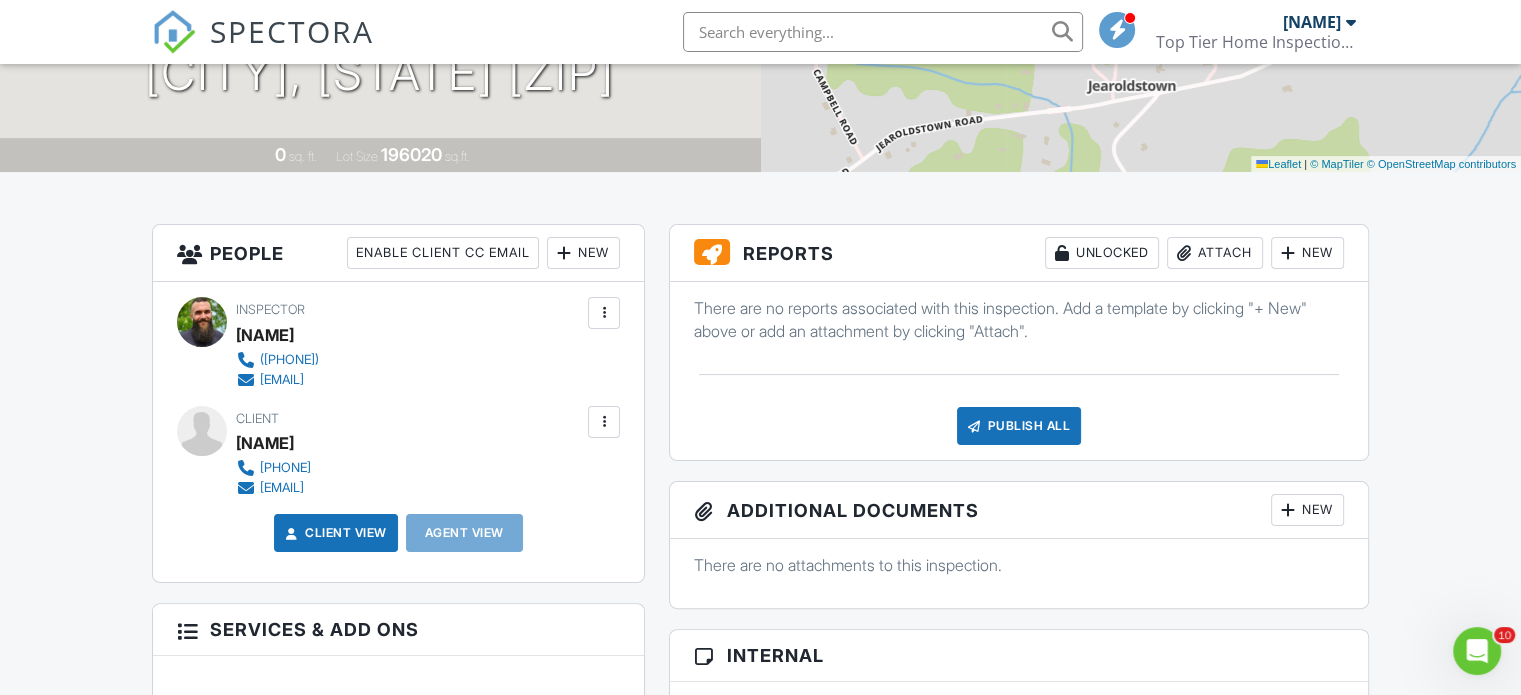 click on "Publish All" at bounding box center [1019, 426] 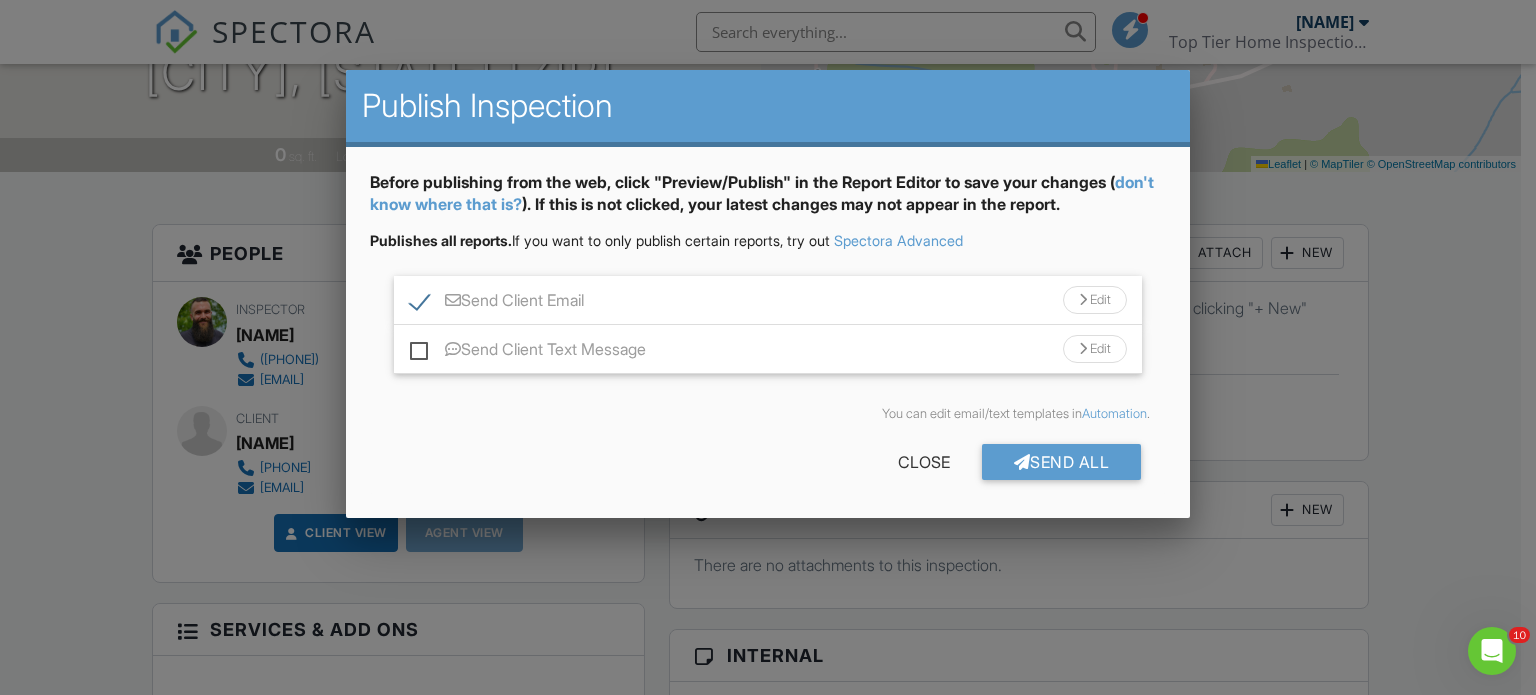 click on "Send Client Email" at bounding box center (497, 303) 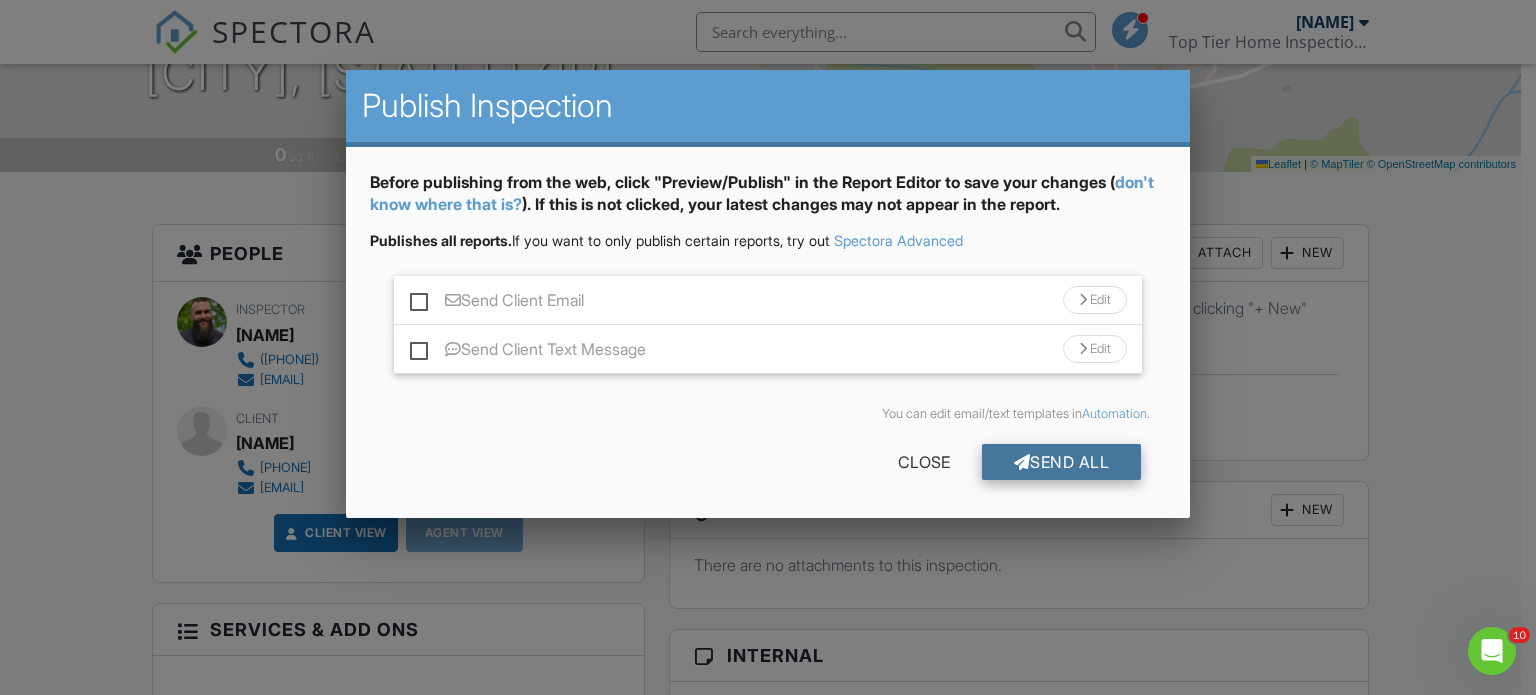 click on "Send All" at bounding box center [1062, 462] 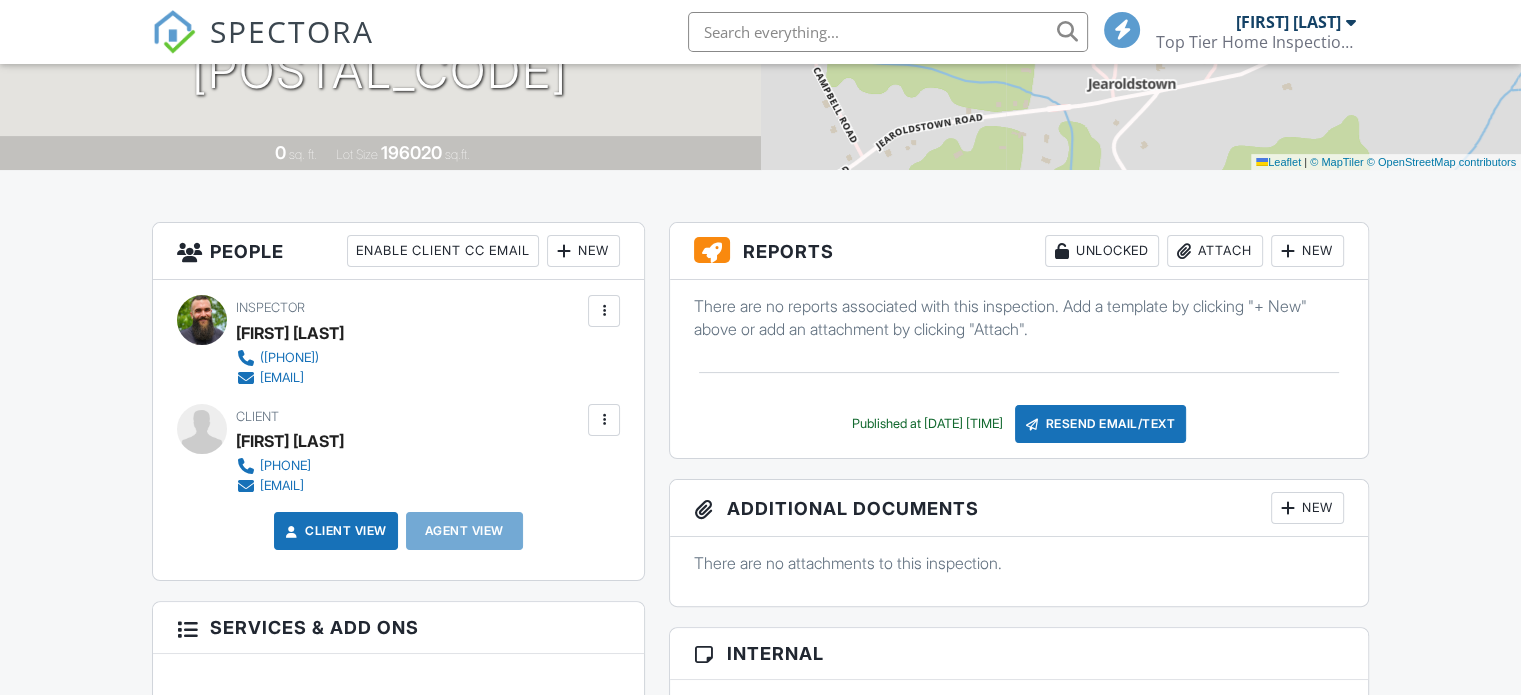 scroll, scrollTop: 364, scrollLeft: 0, axis: vertical 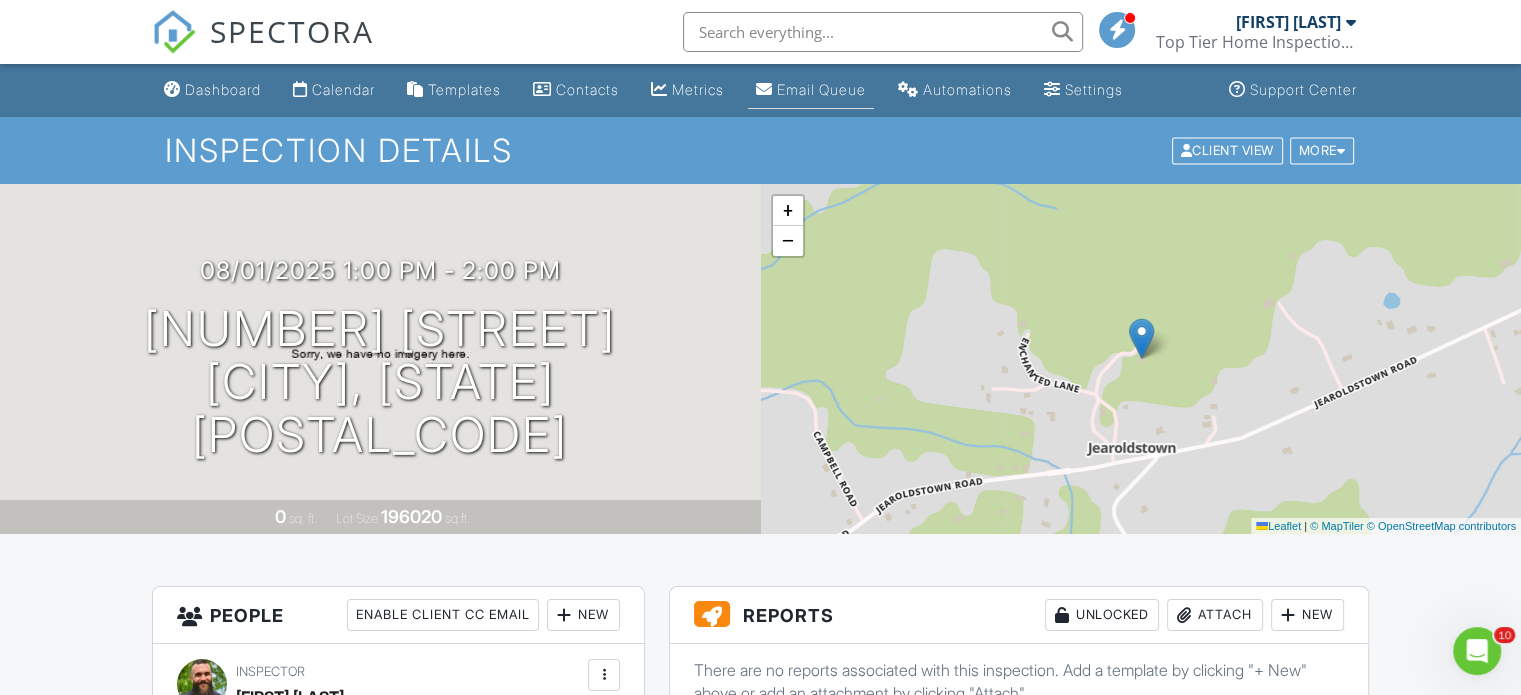 click on "Email Queue" at bounding box center [821, 89] 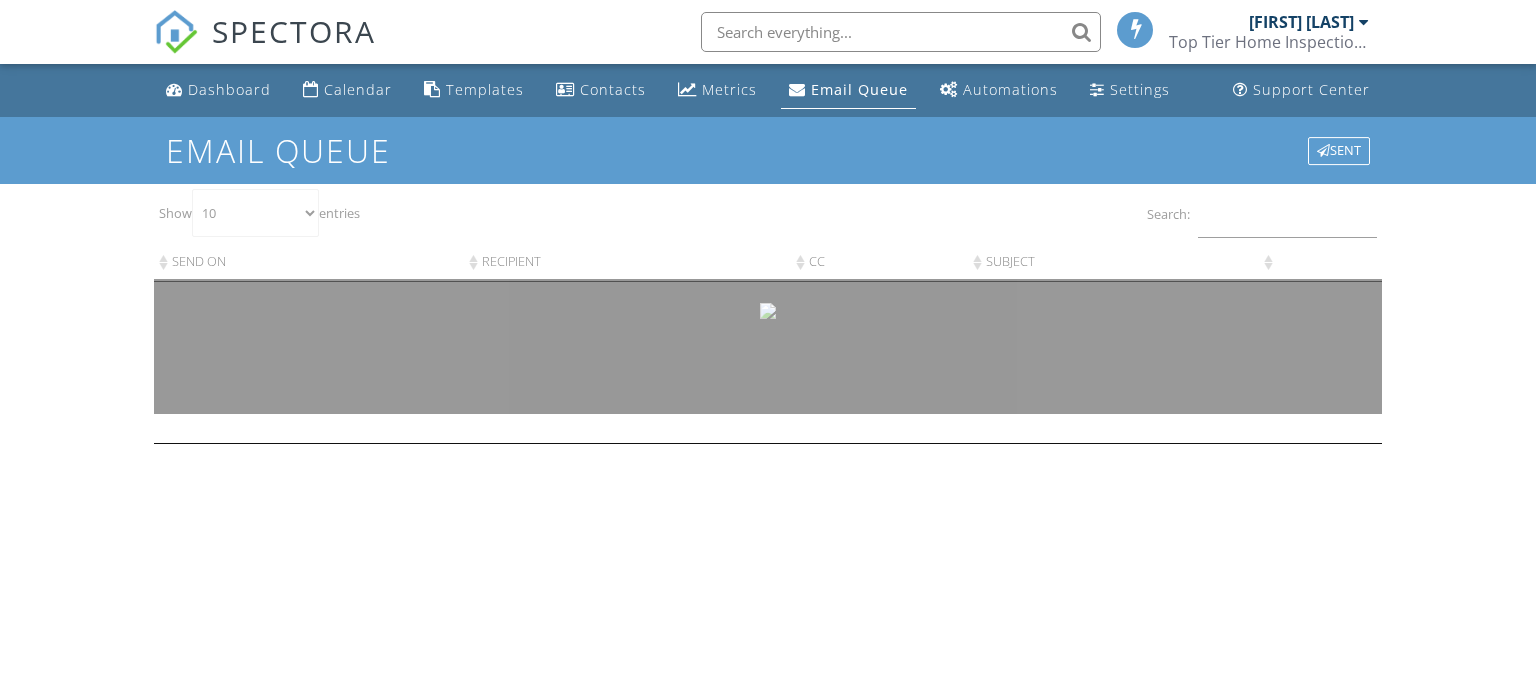 scroll, scrollTop: 0, scrollLeft: 0, axis: both 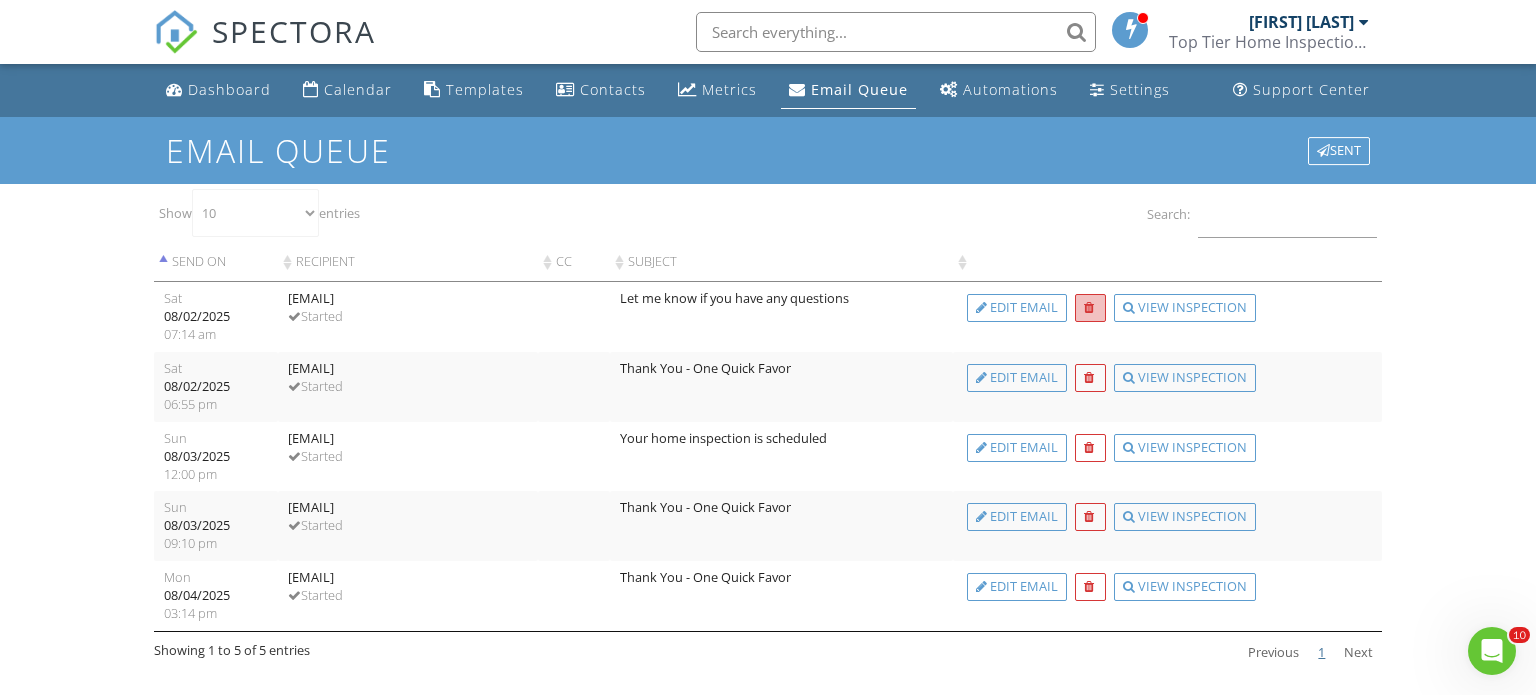 click at bounding box center [1090, 308] 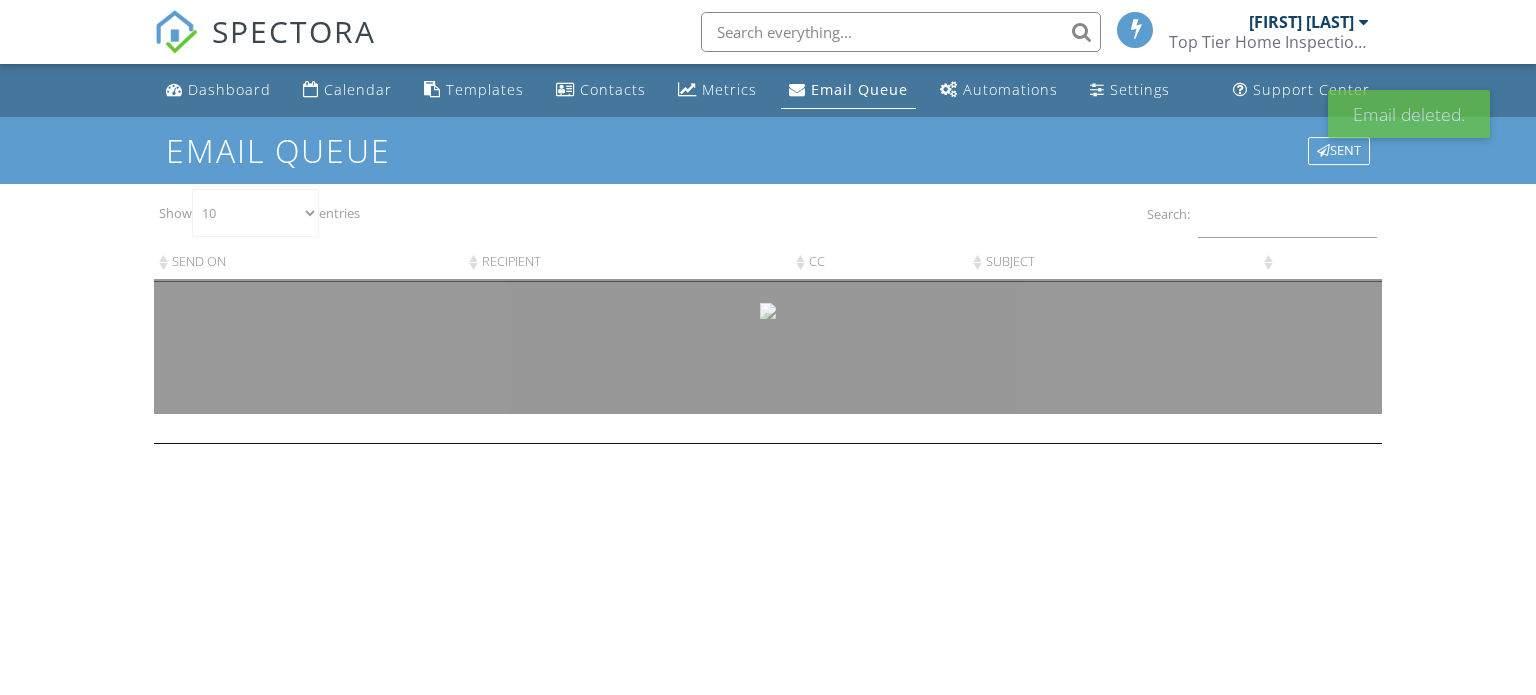 scroll, scrollTop: 0, scrollLeft: 0, axis: both 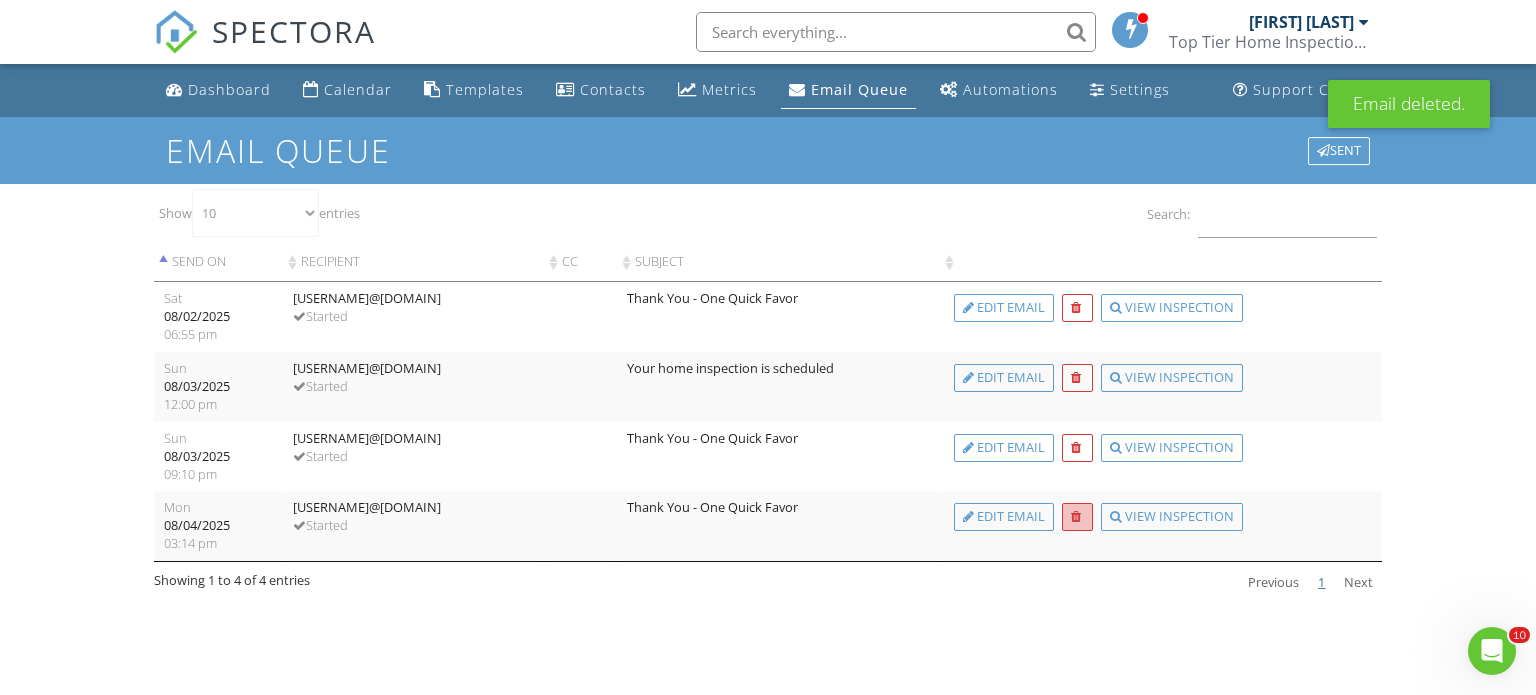 click at bounding box center (1076, 517) 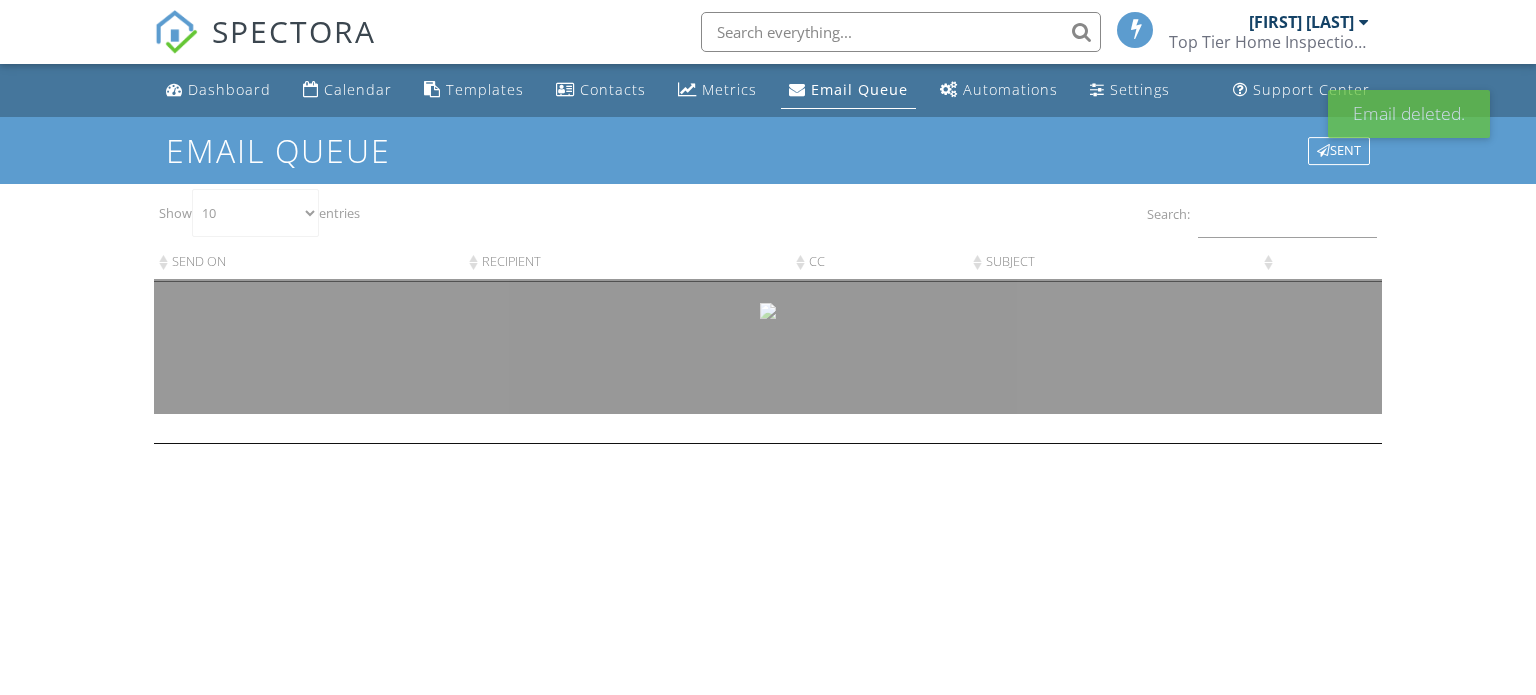 scroll, scrollTop: 0, scrollLeft: 0, axis: both 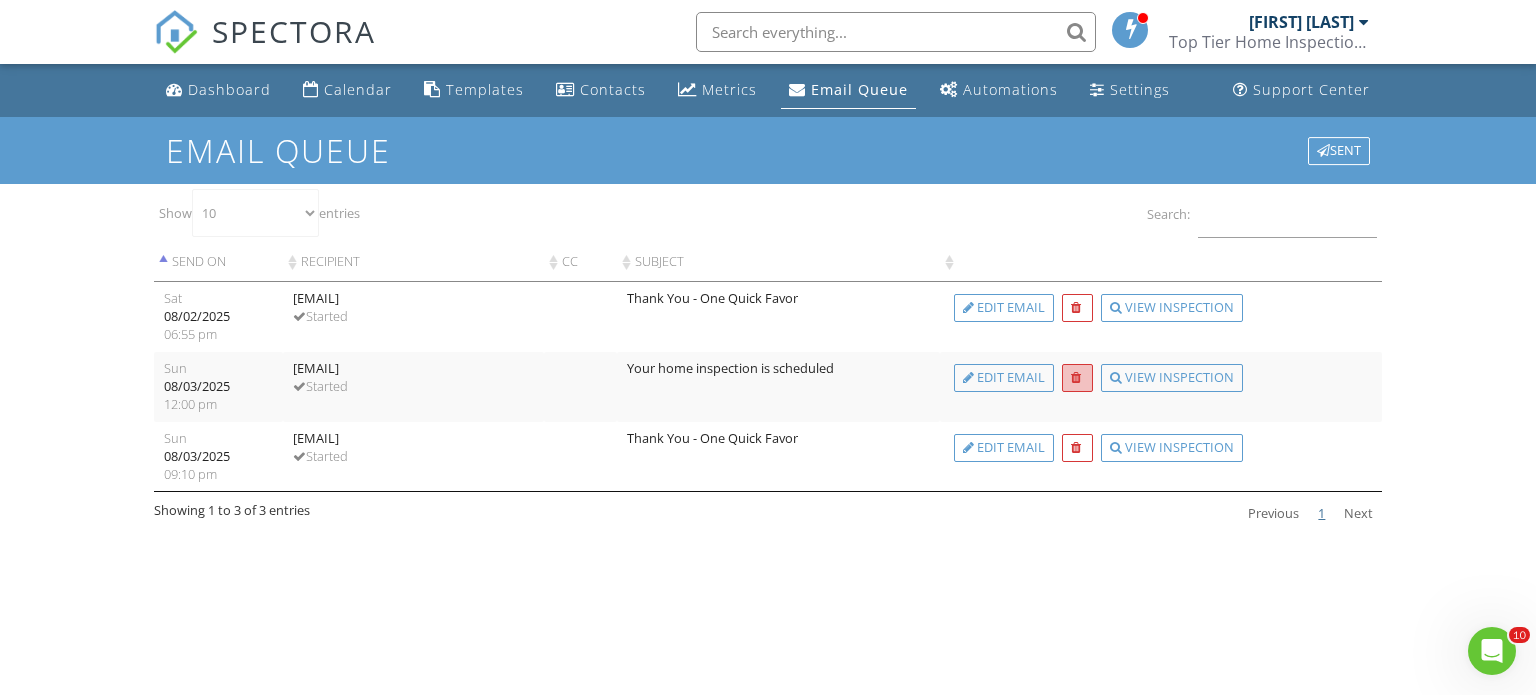 click at bounding box center (1076, 378) 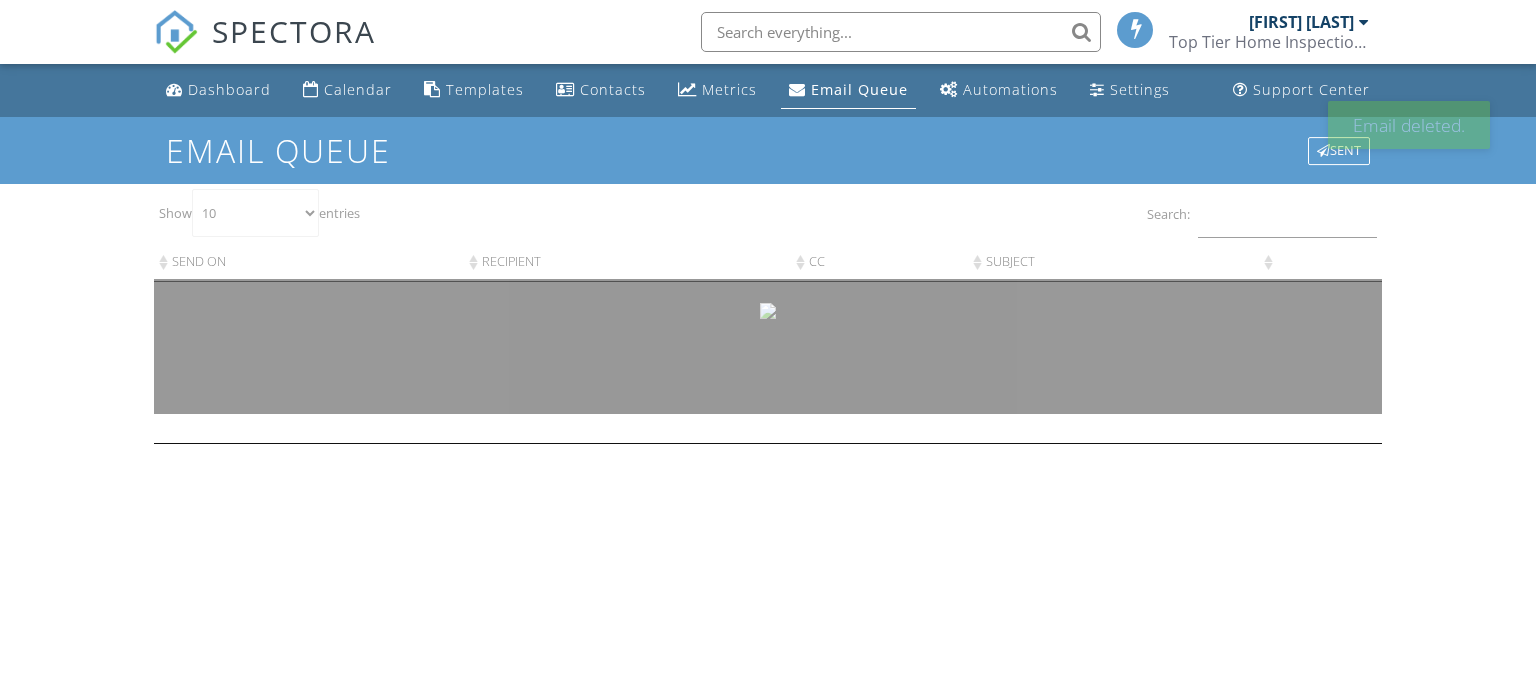 scroll, scrollTop: 0, scrollLeft: 0, axis: both 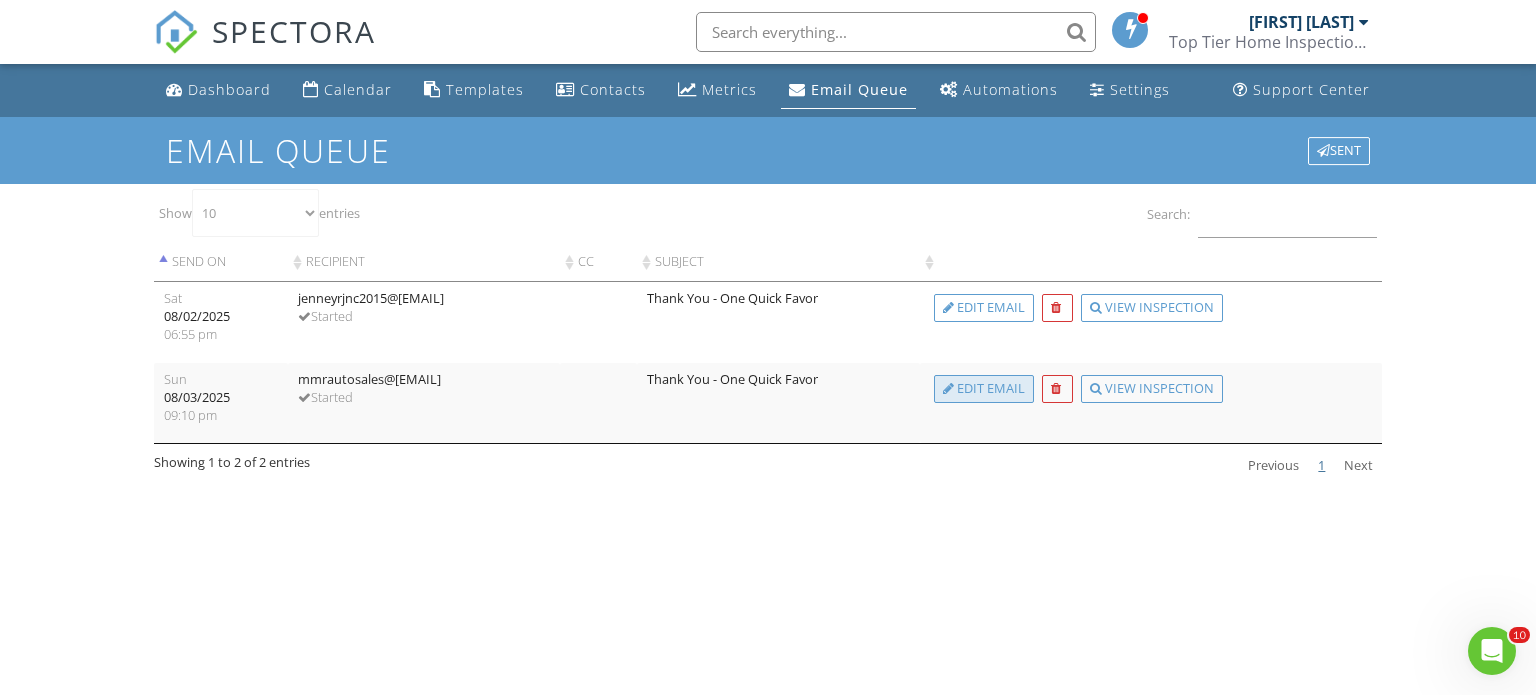 click on "Edit Email" at bounding box center [984, 389] 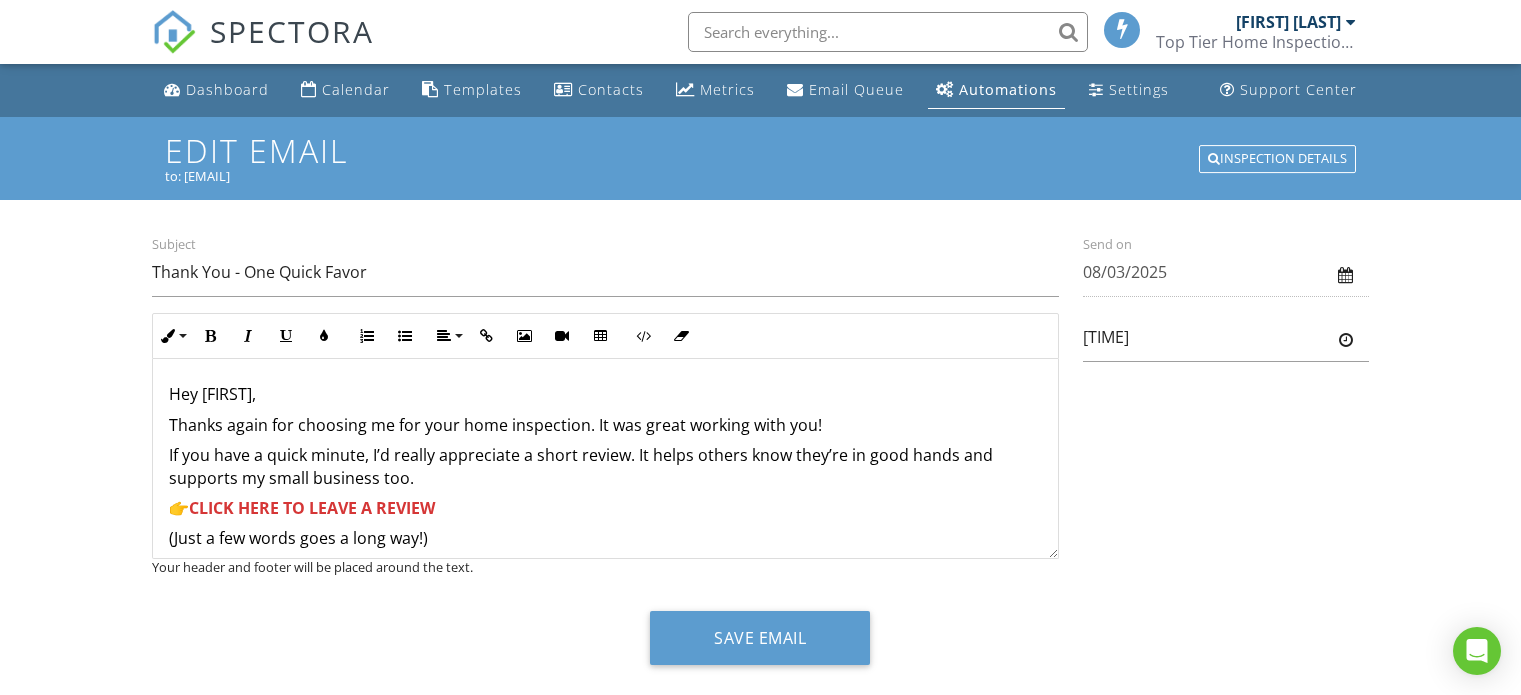 scroll, scrollTop: 0, scrollLeft: 0, axis: both 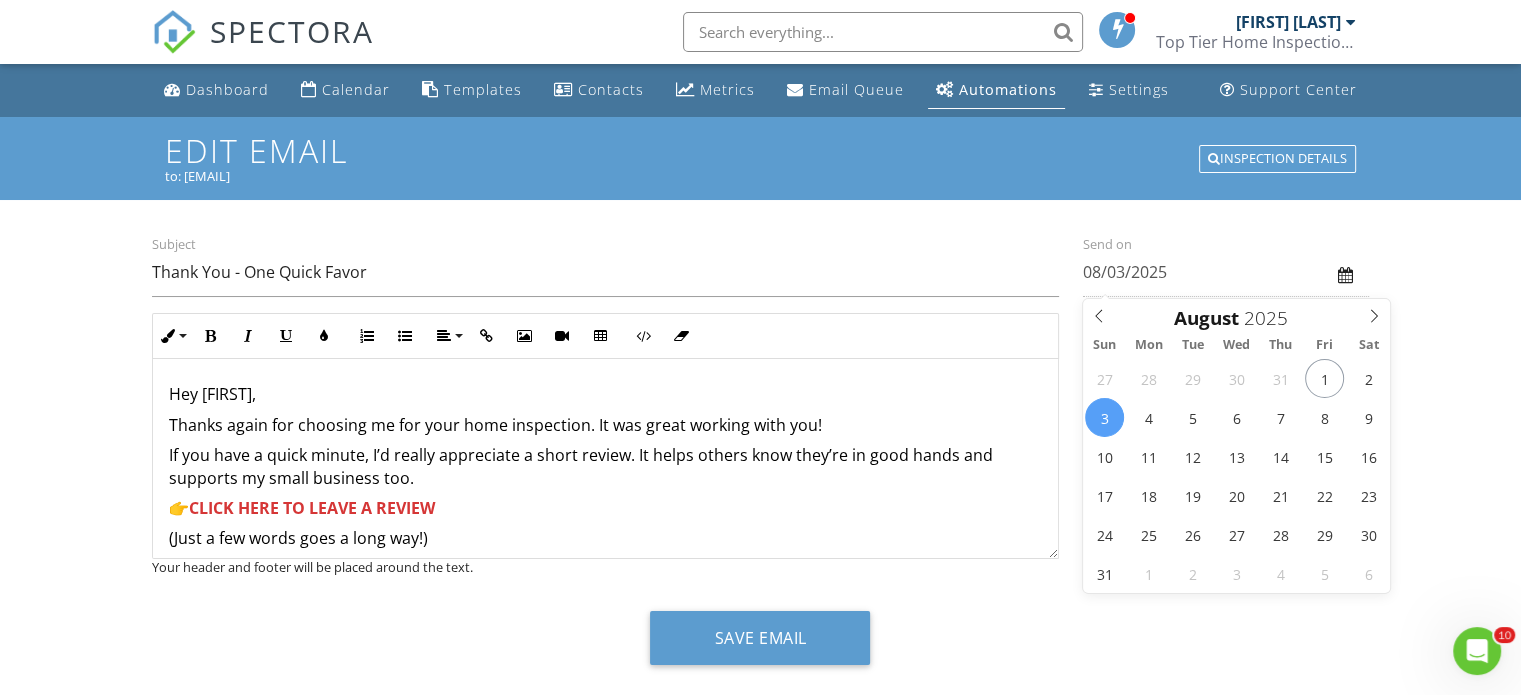 click on "08/03/2025" at bounding box center (1226, 272) 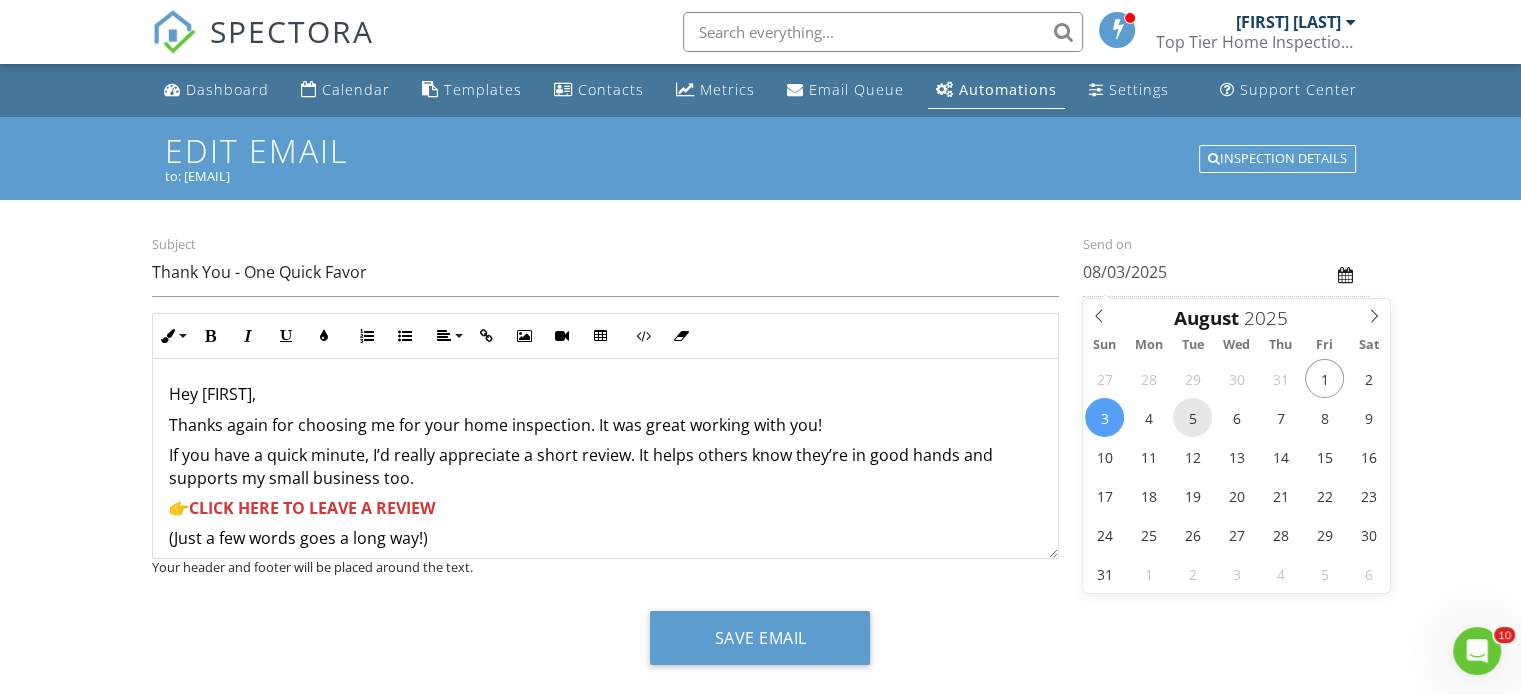 type on "08/05/2025" 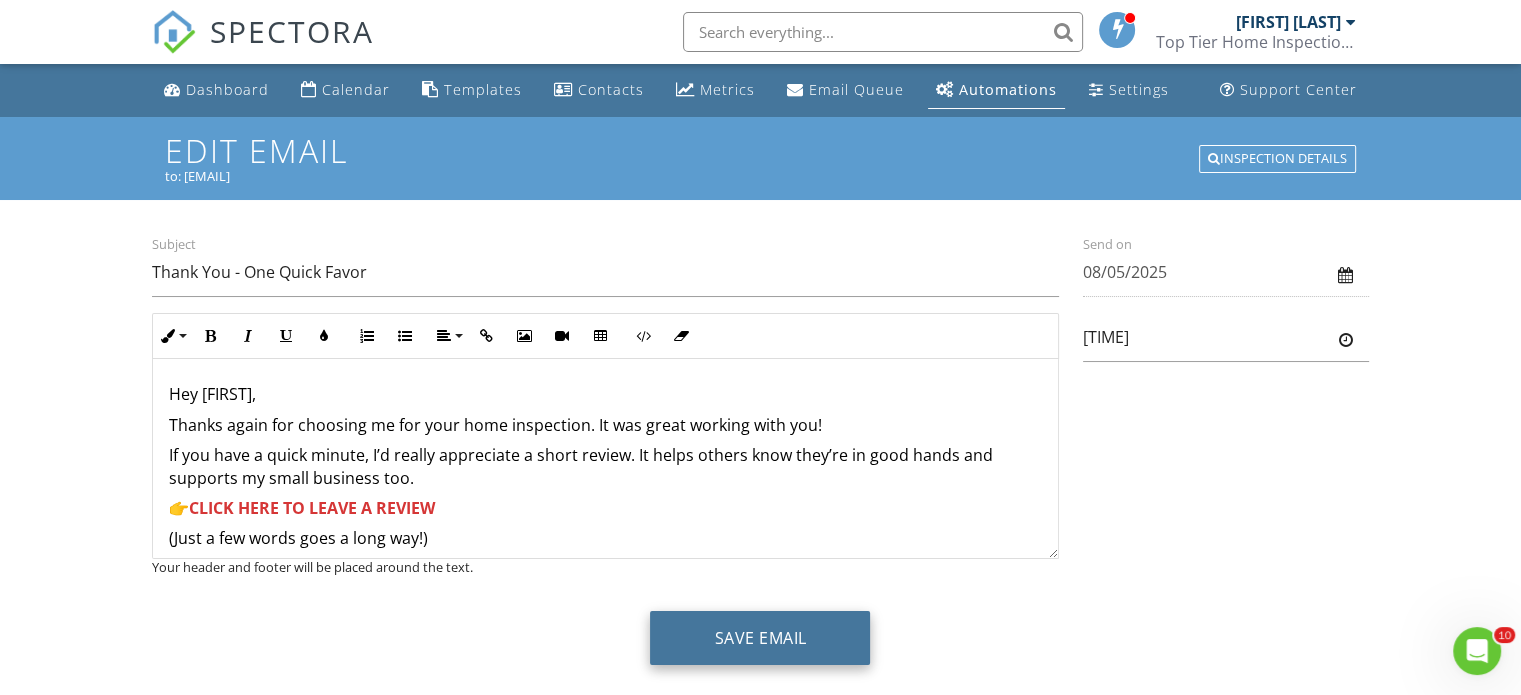 click on "Save Email" at bounding box center [760, 638] 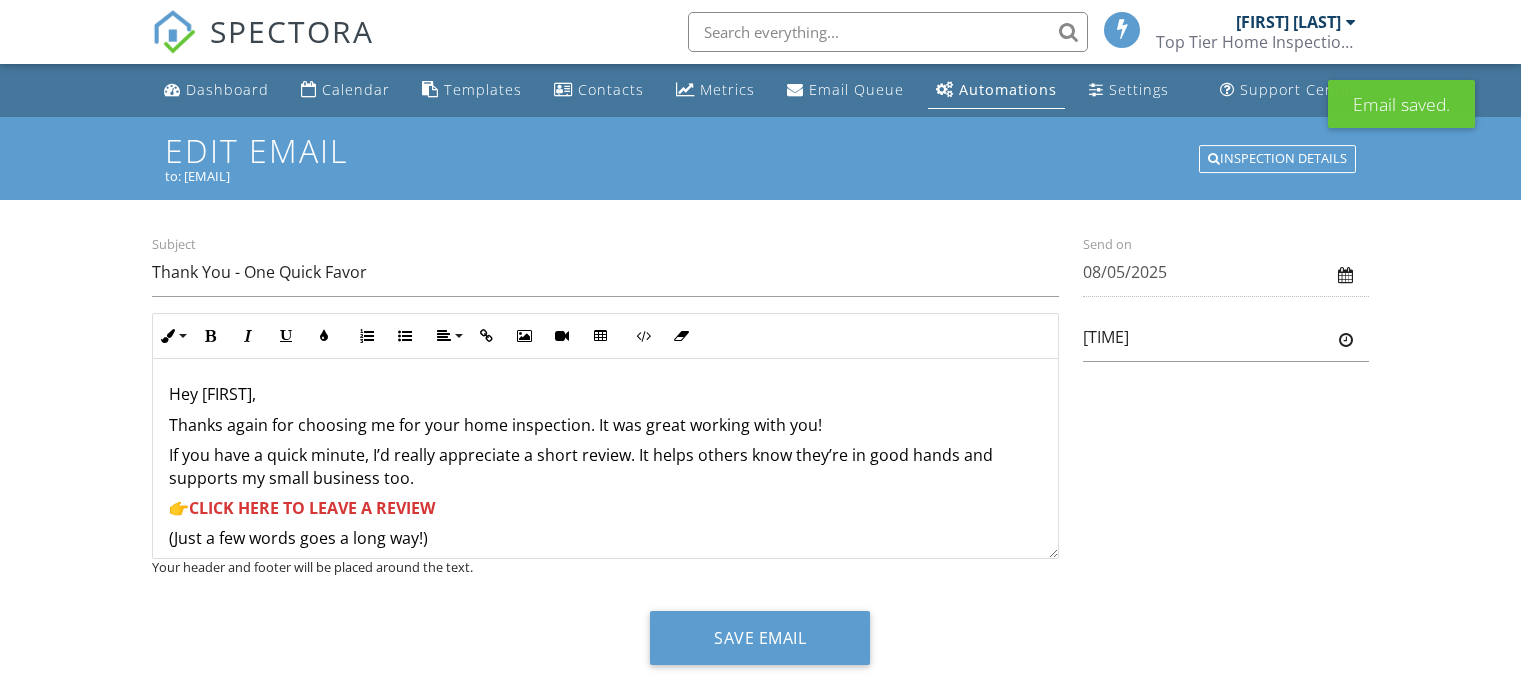 scroll, scrollTop: 0, scrollLeft: 0, axis: both 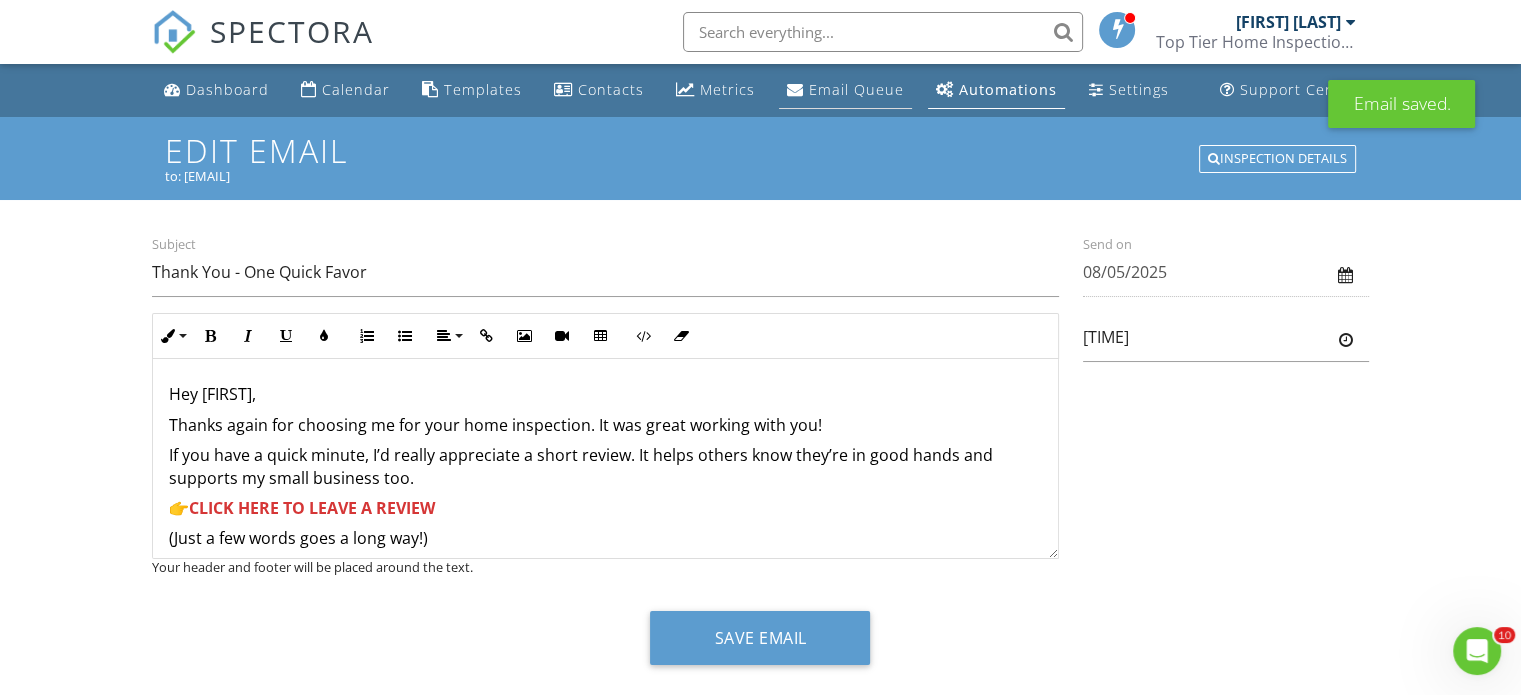 click on "Email Queue" at bounding box center (856, 89) 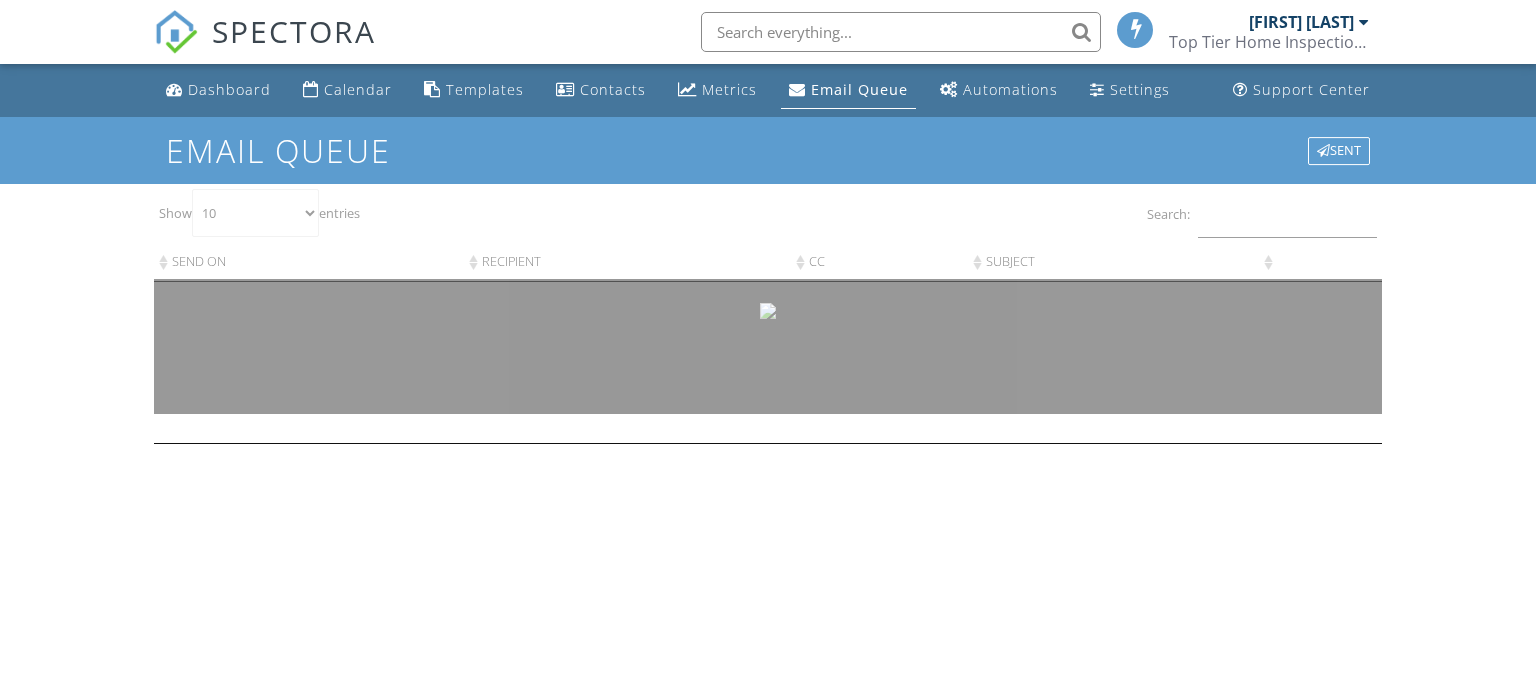 scroll, scrollTop: 0, scrollLeft: 0, axis: both 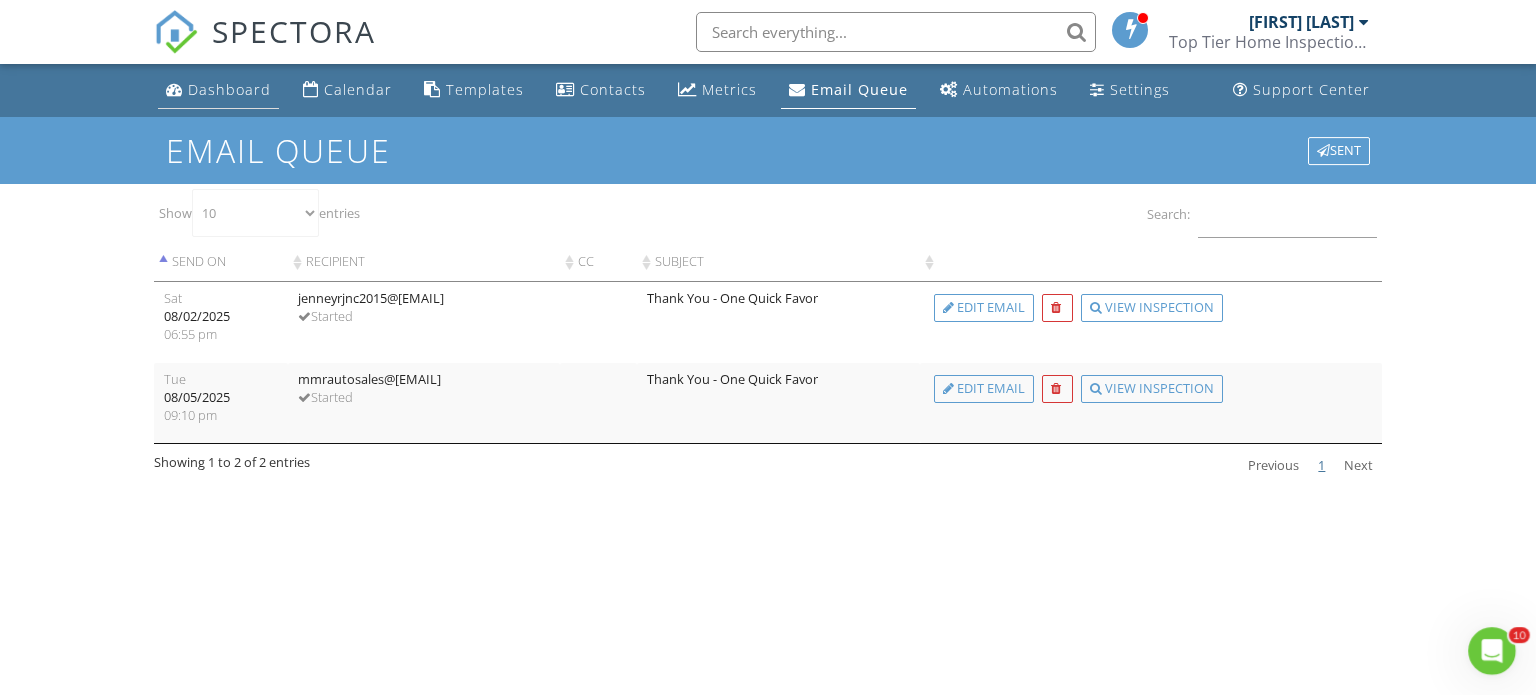 click on "Dashboard" at bounding box center [229, 89] 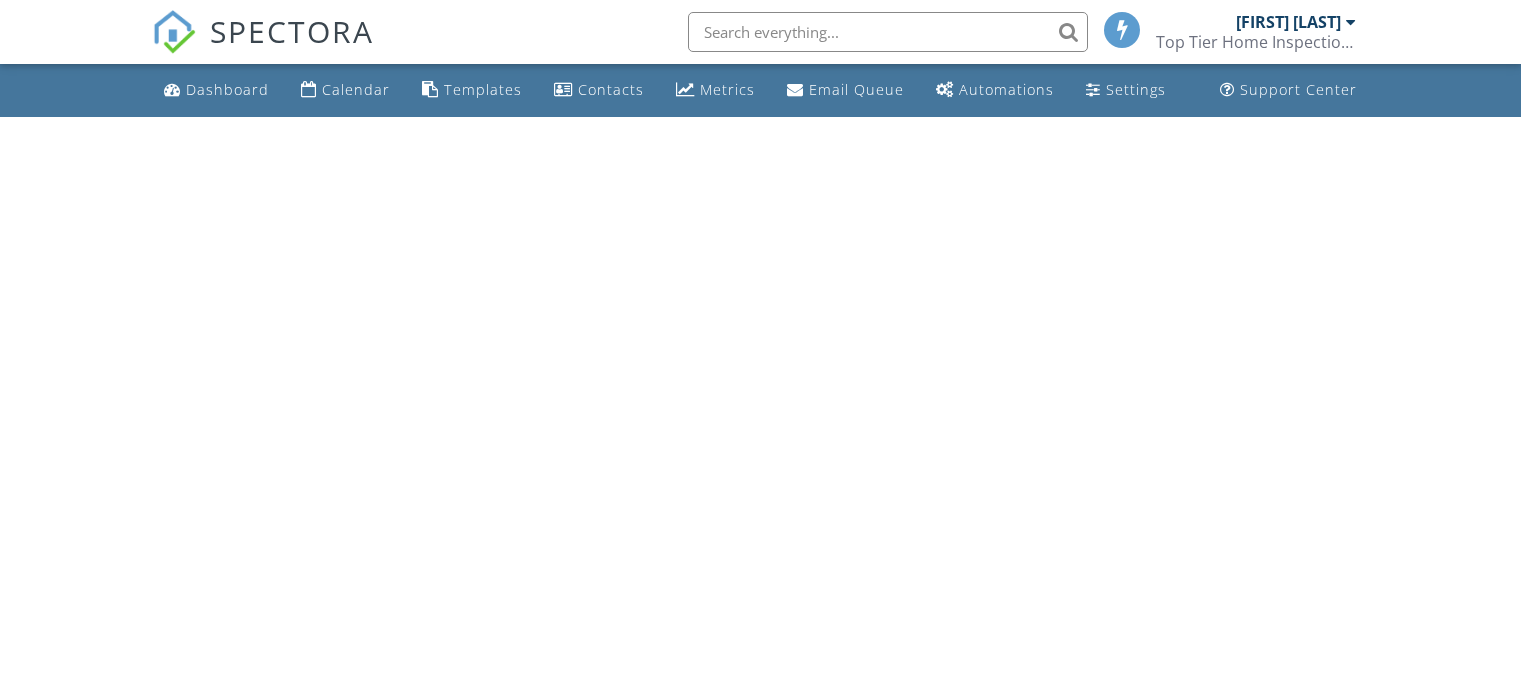 scroll, scrollTop: 0, scrollLeft: 0, axis: both 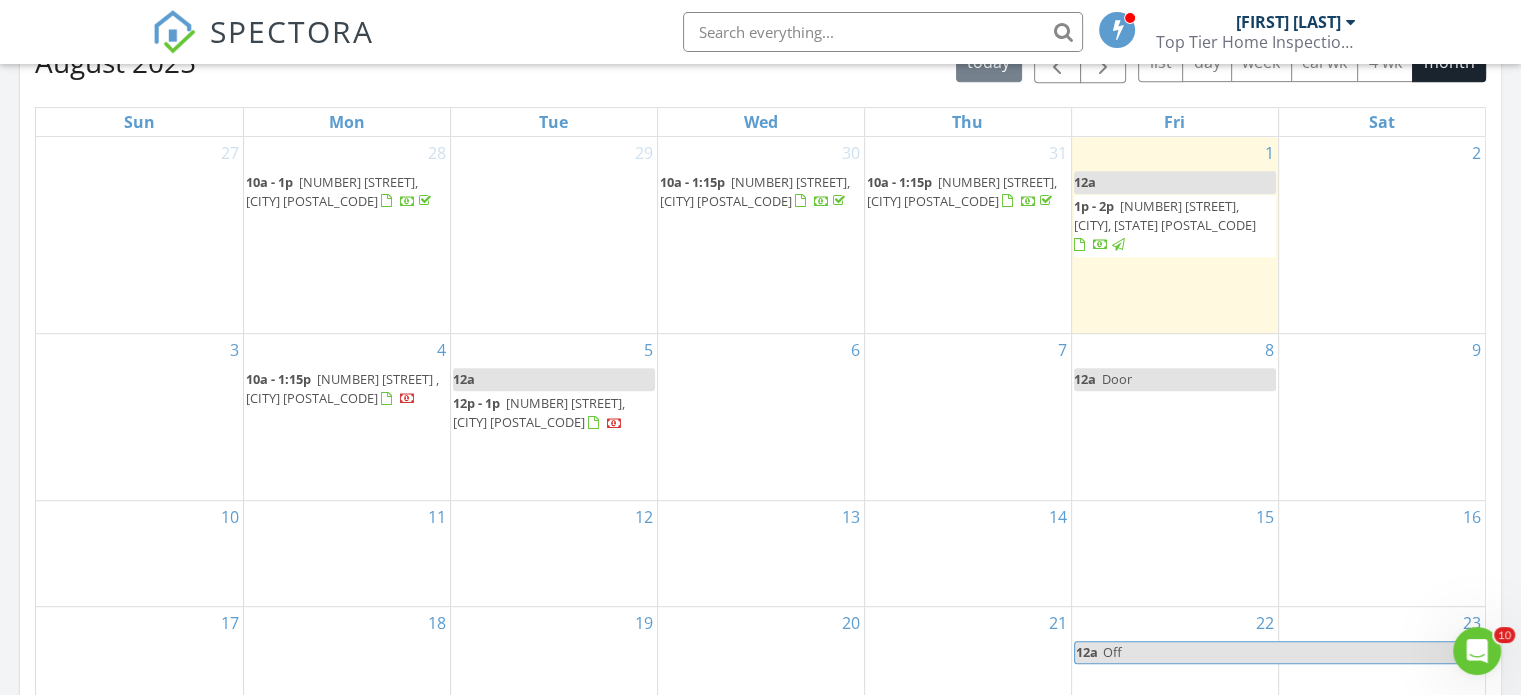 click on "[NUMBER] [STREET], [CITY] [POSTAL_CODE]" at bounding box center [755, 191] 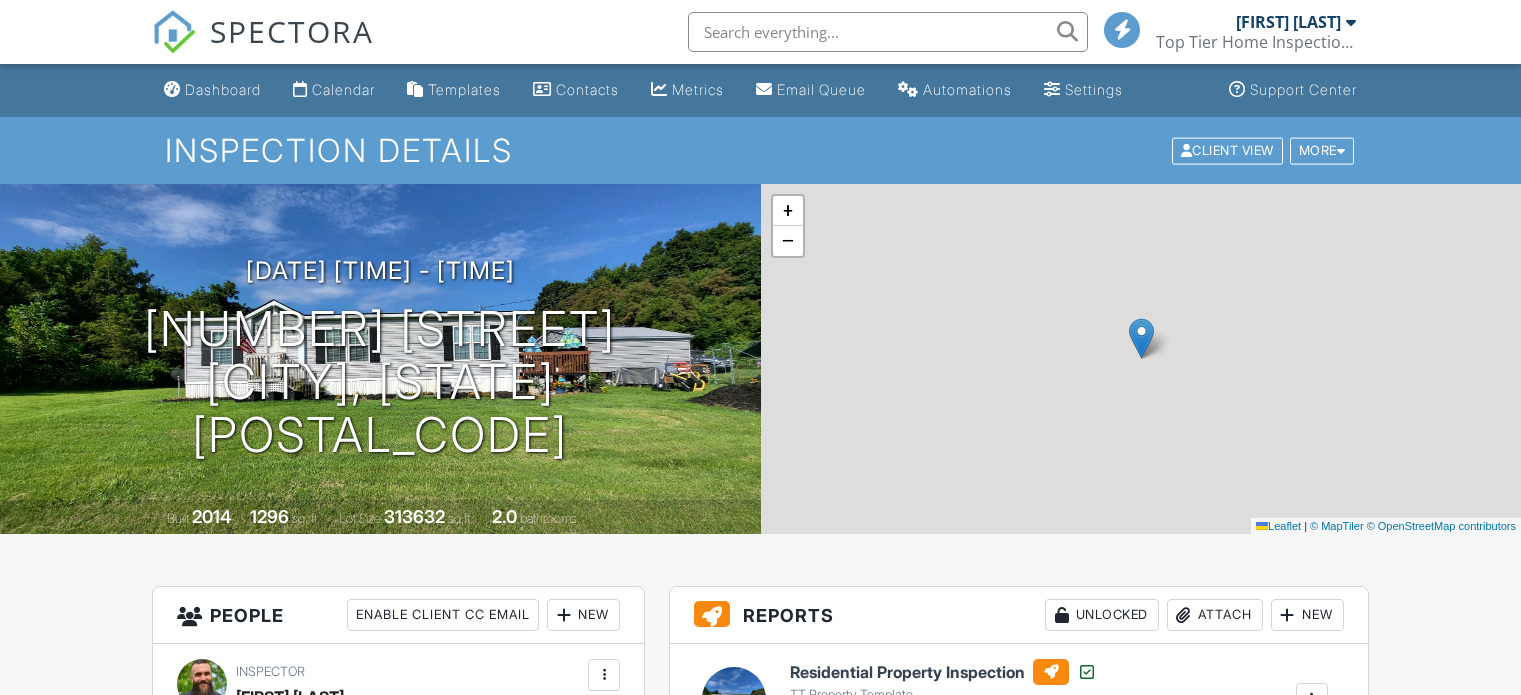 scroll, scrollTop: 446, scrollLeft: 0, axis: vertical 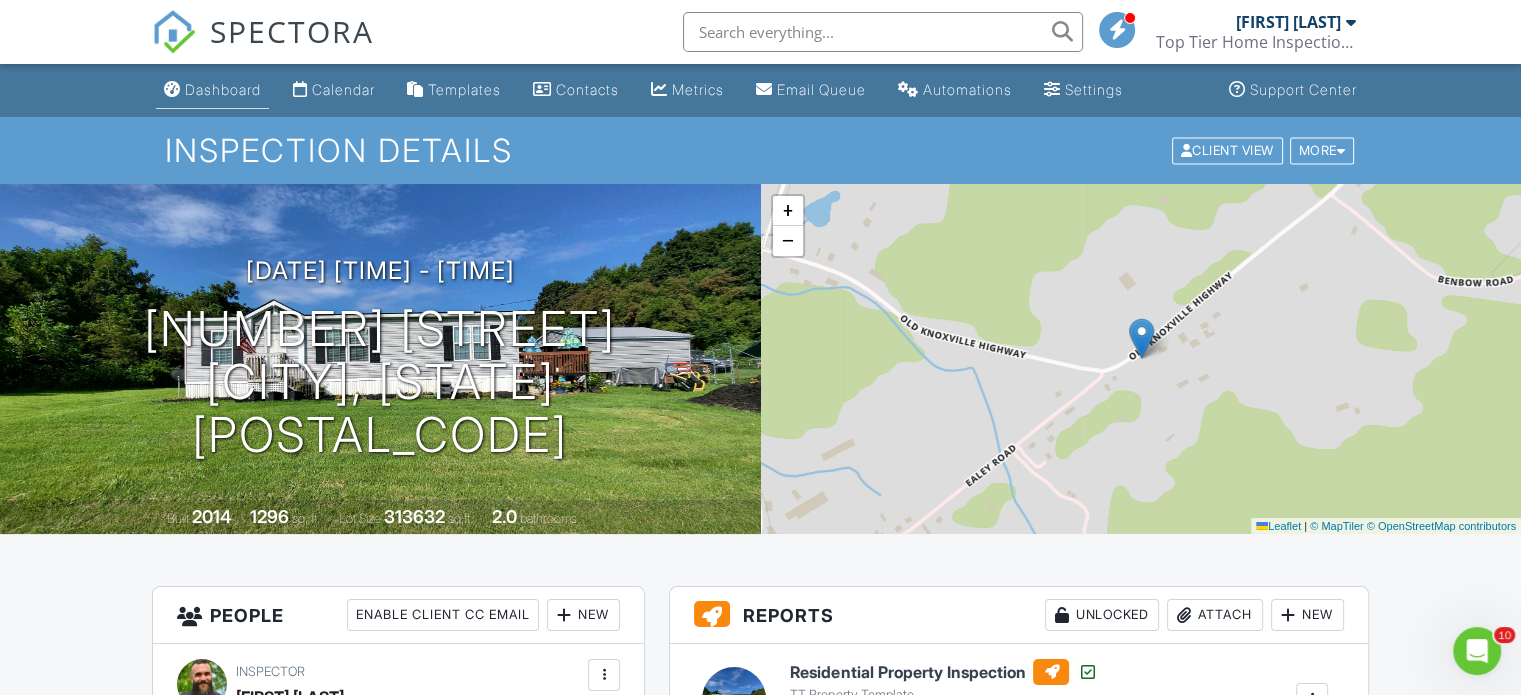 click on "Dashboard" at bounding box center (223, 89) 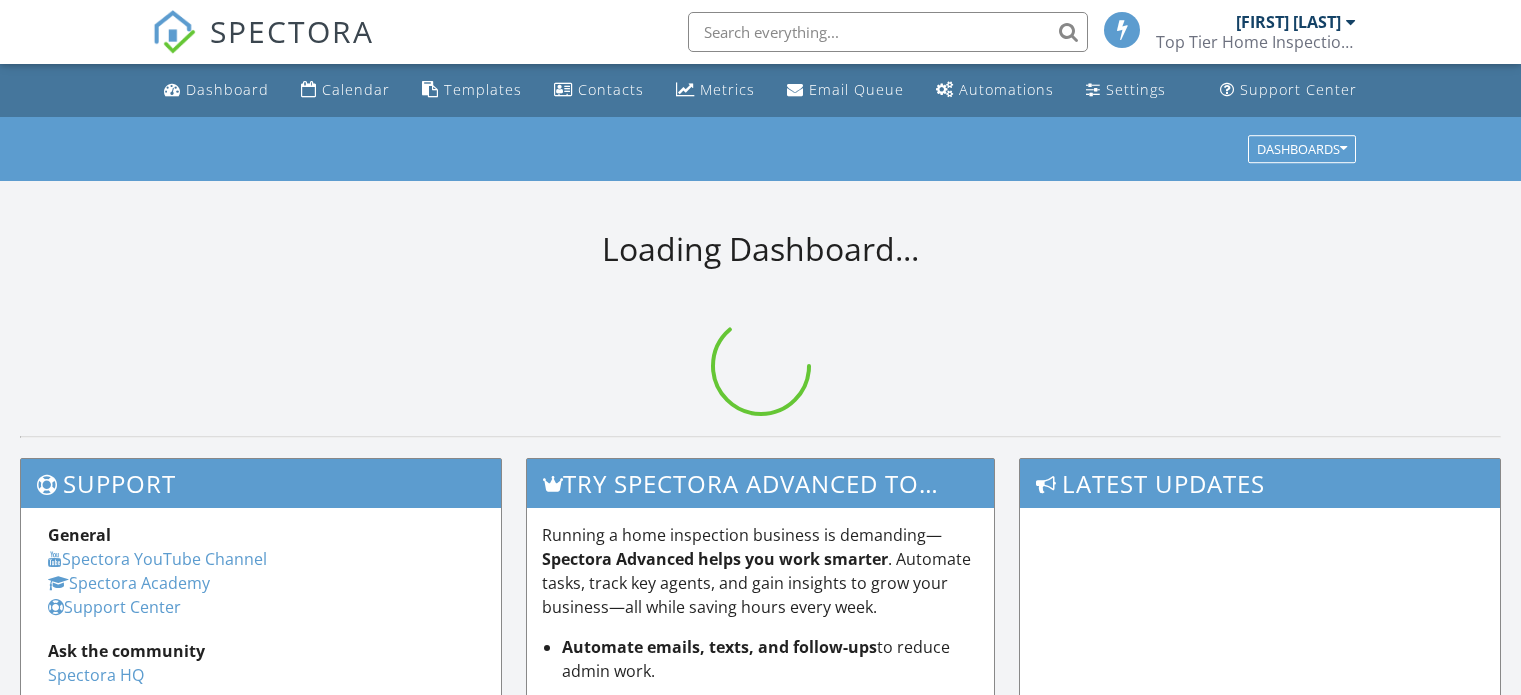 scroll, scrollTop: 0, scrollLeft: 0, axis: both 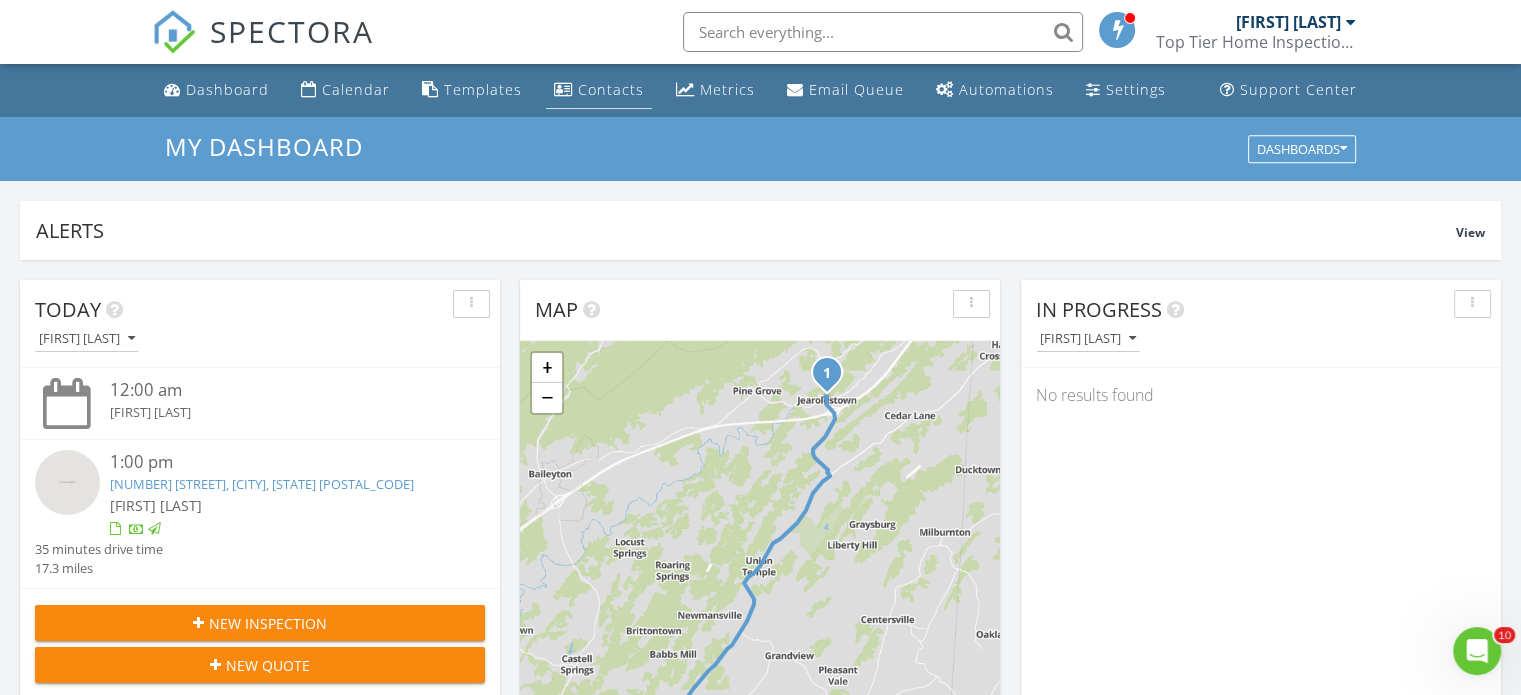 click on "Contacts" at bounding box center [599, 90] 